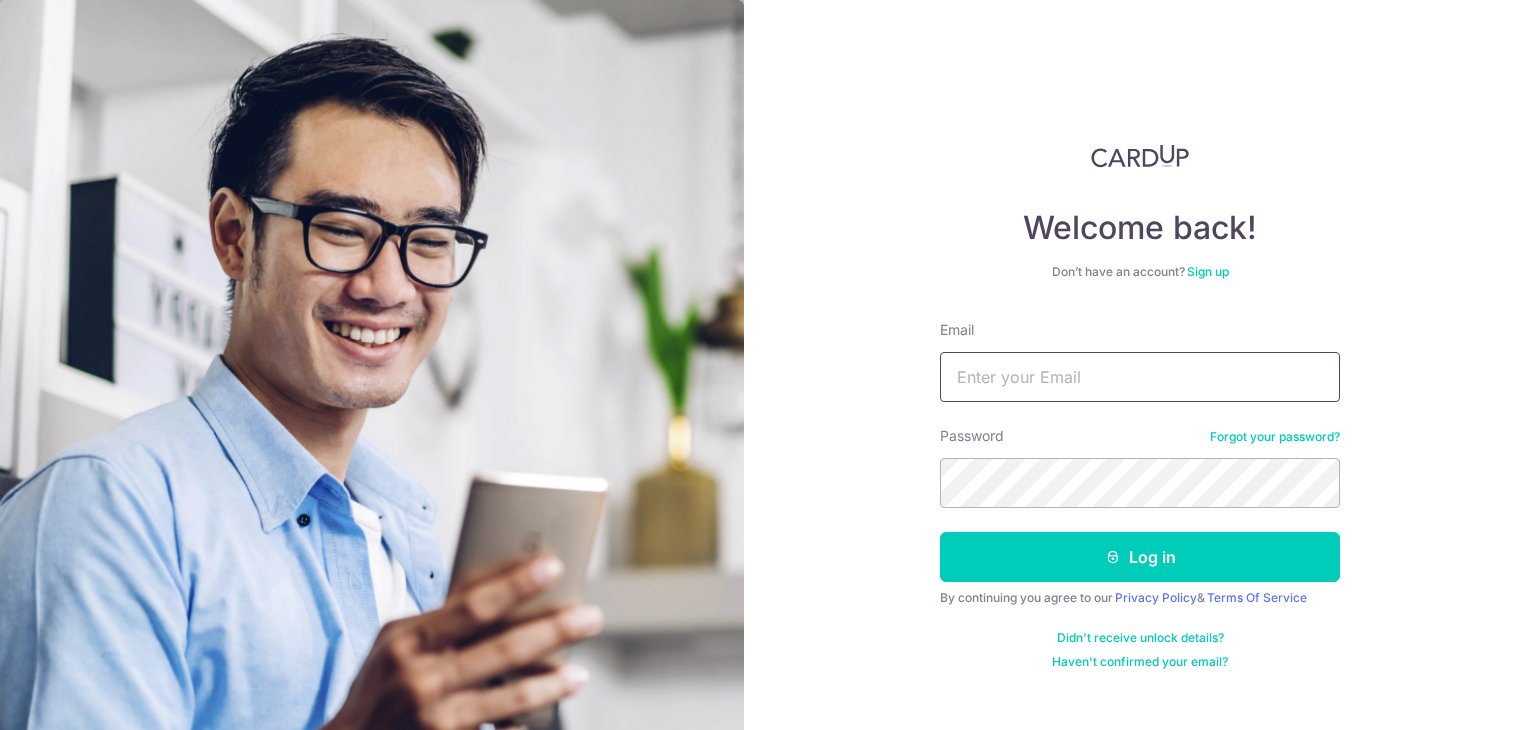 click on "Email" at bounding box center [1140, 377] 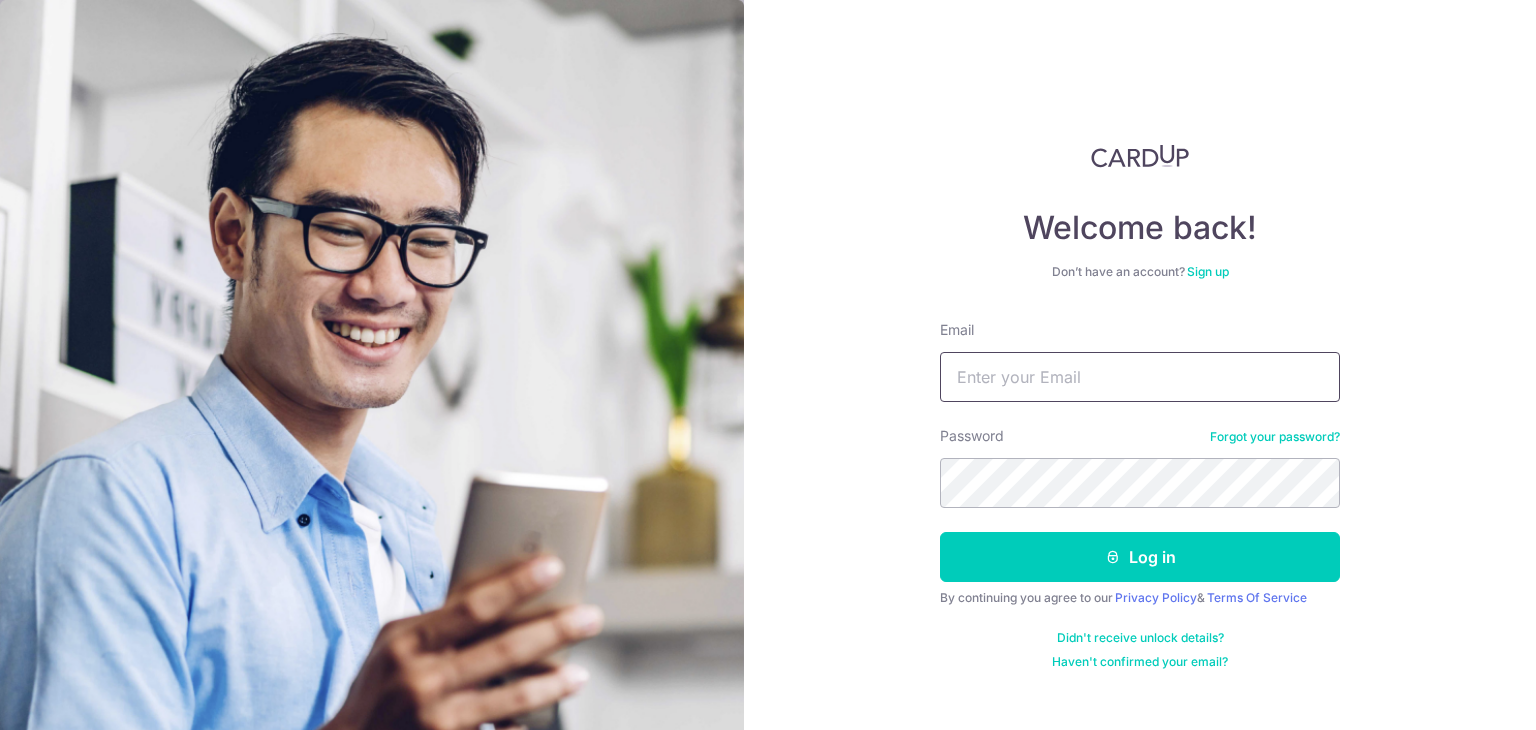 type on "[EMAIL]" 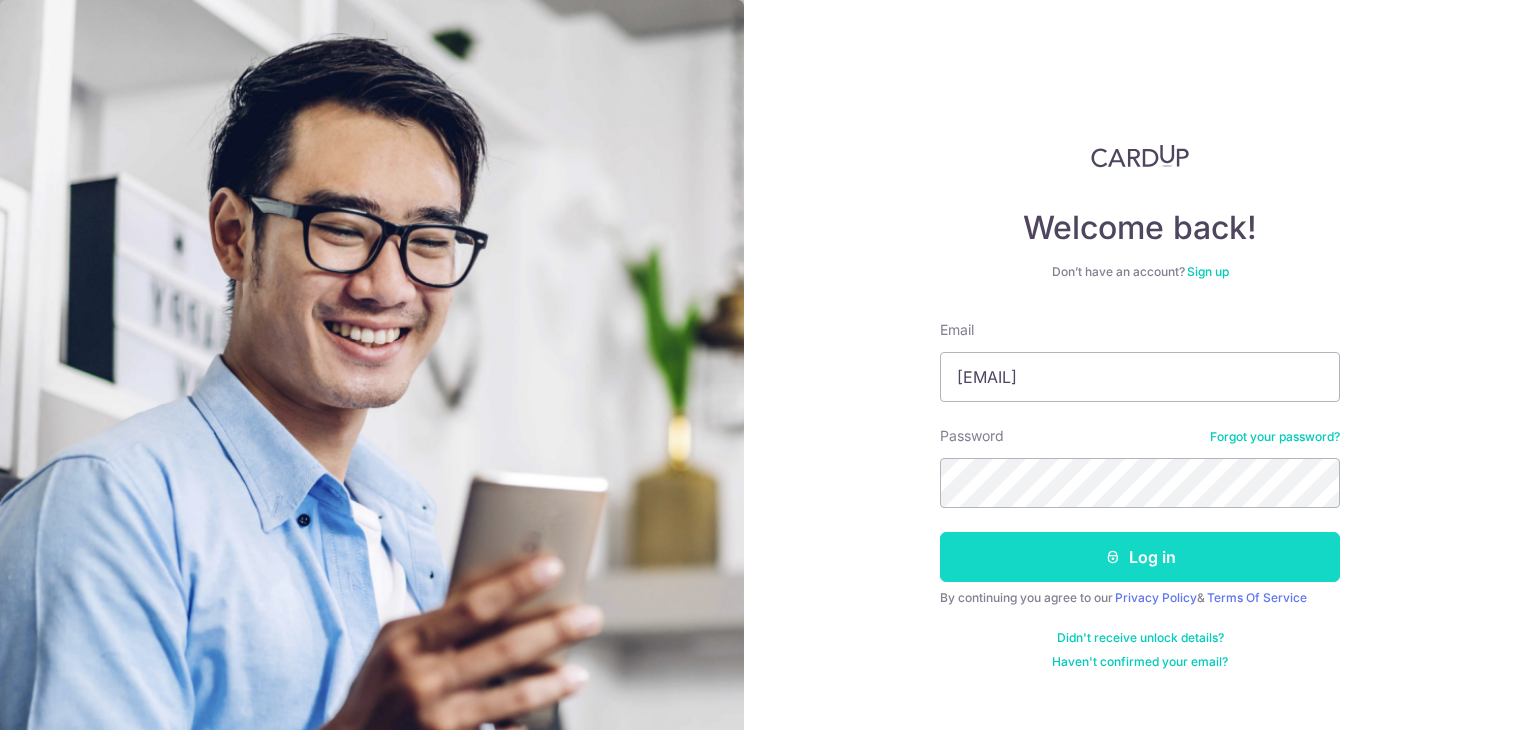 click at bounding box center [1113, 557] 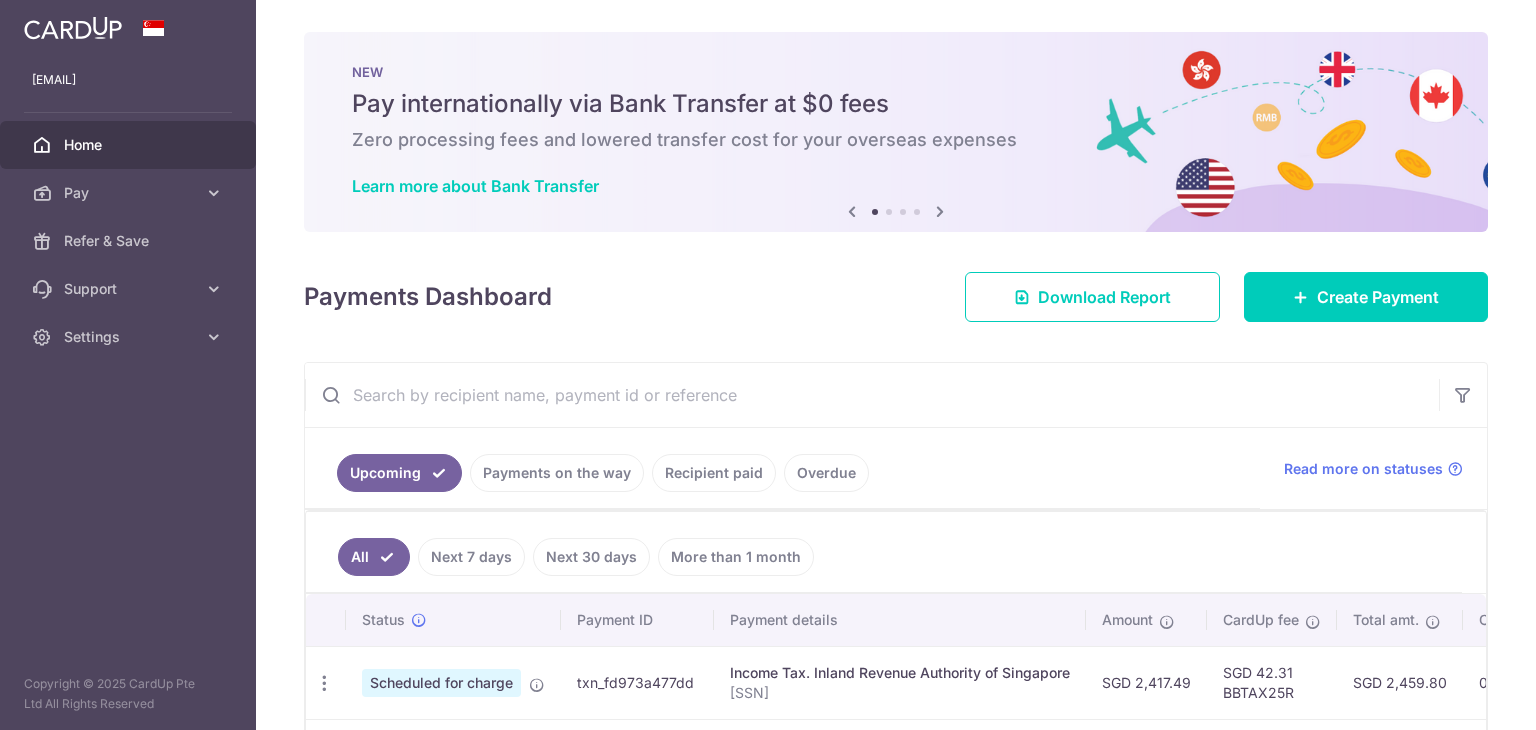 scroll, scrollTop: 0, scrollLeft: 0, axis: both 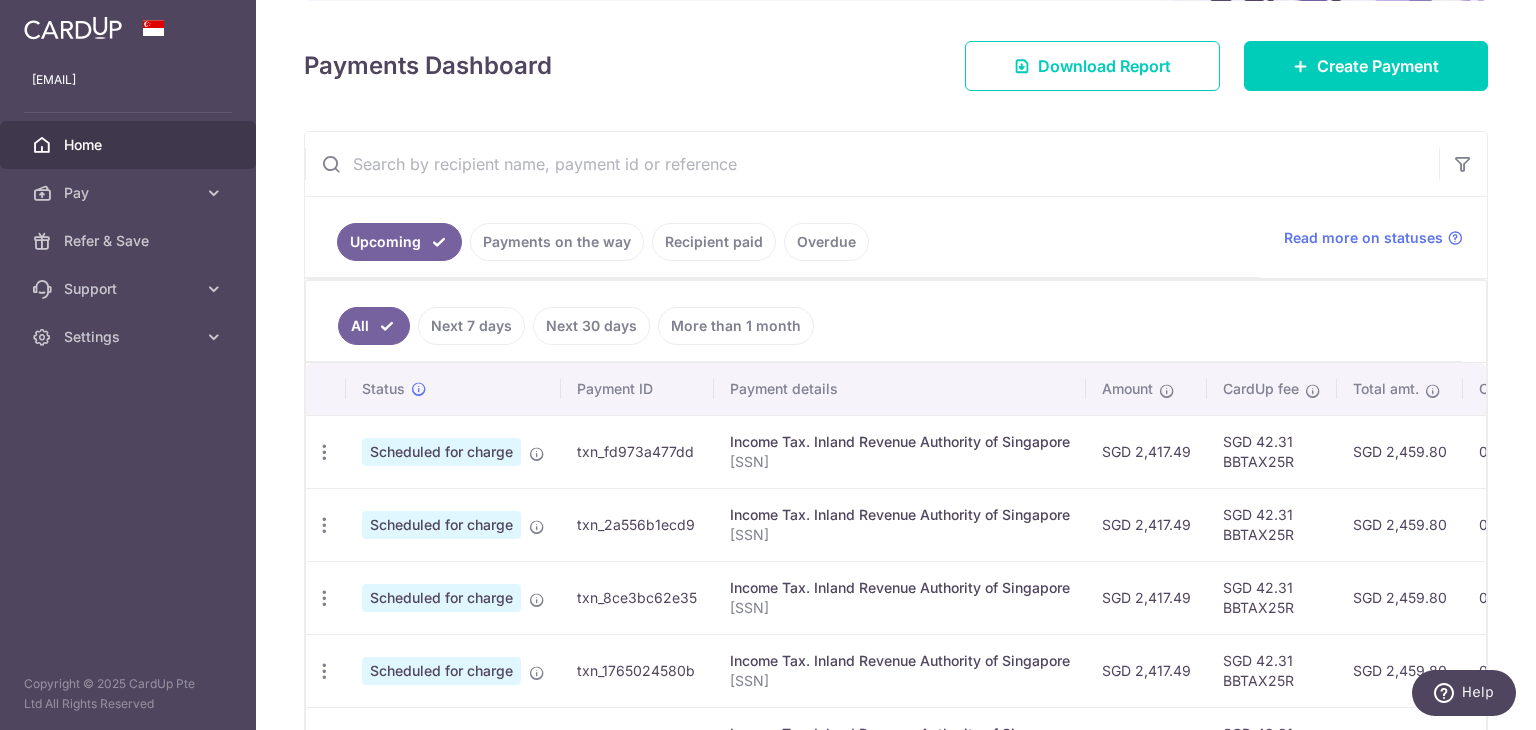 click on "Payments on the way" at bounding box center (557, 242) 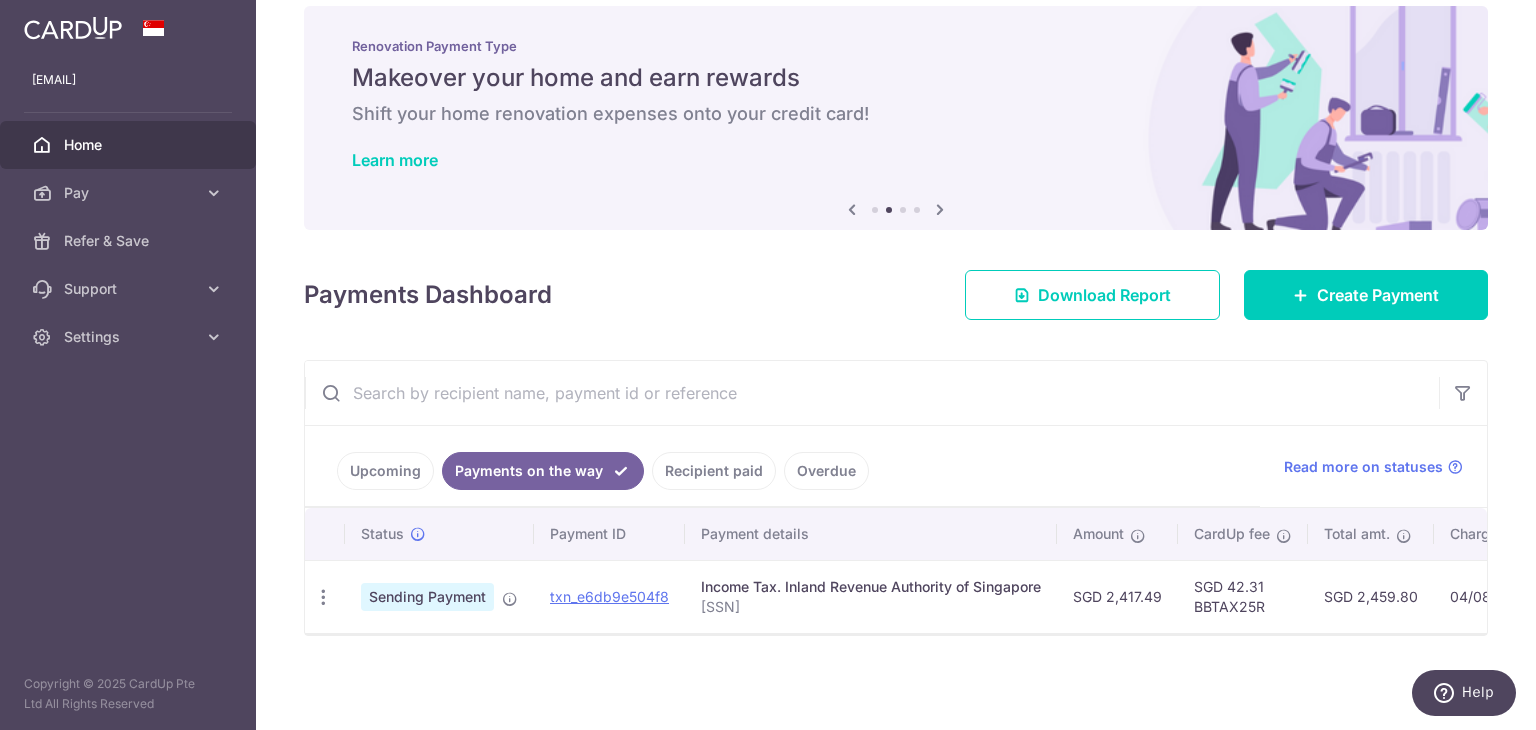 scroll, scrollTop: 34, scrollLeft: 0, axis: vertical 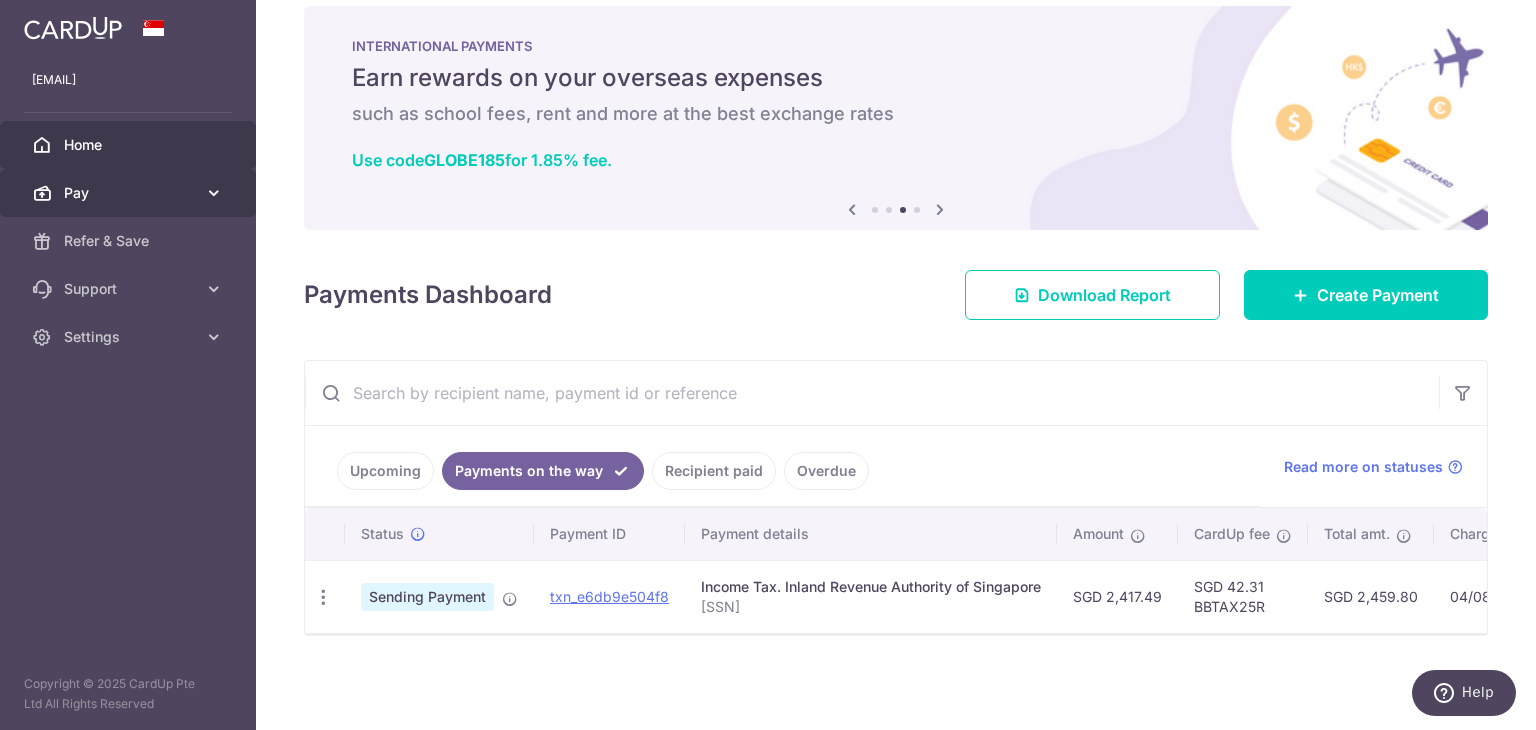 click at bounding box center (214, 193) 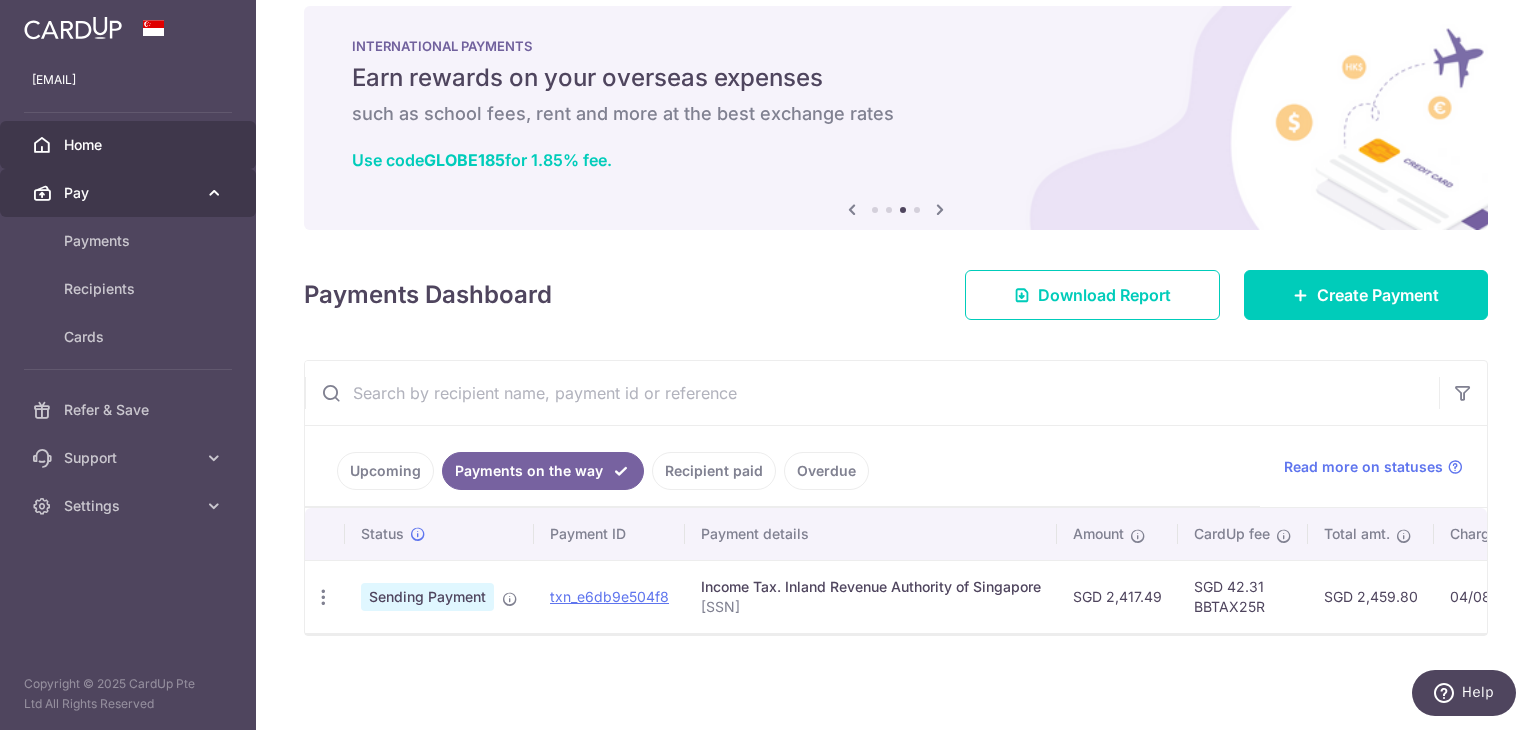 click at bounding box center [214, 193] 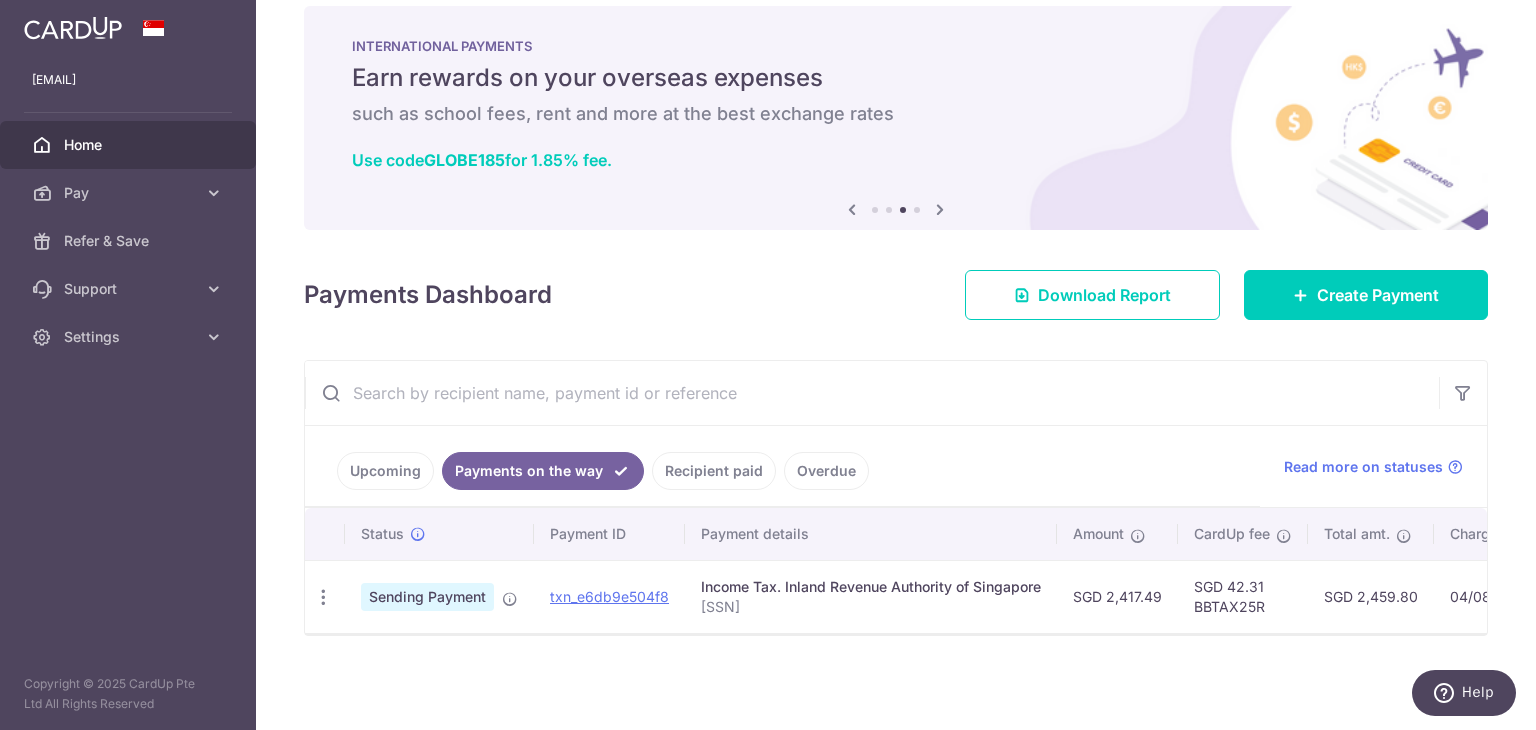 click on "Recipient paid" at bounding box center [714, 471] 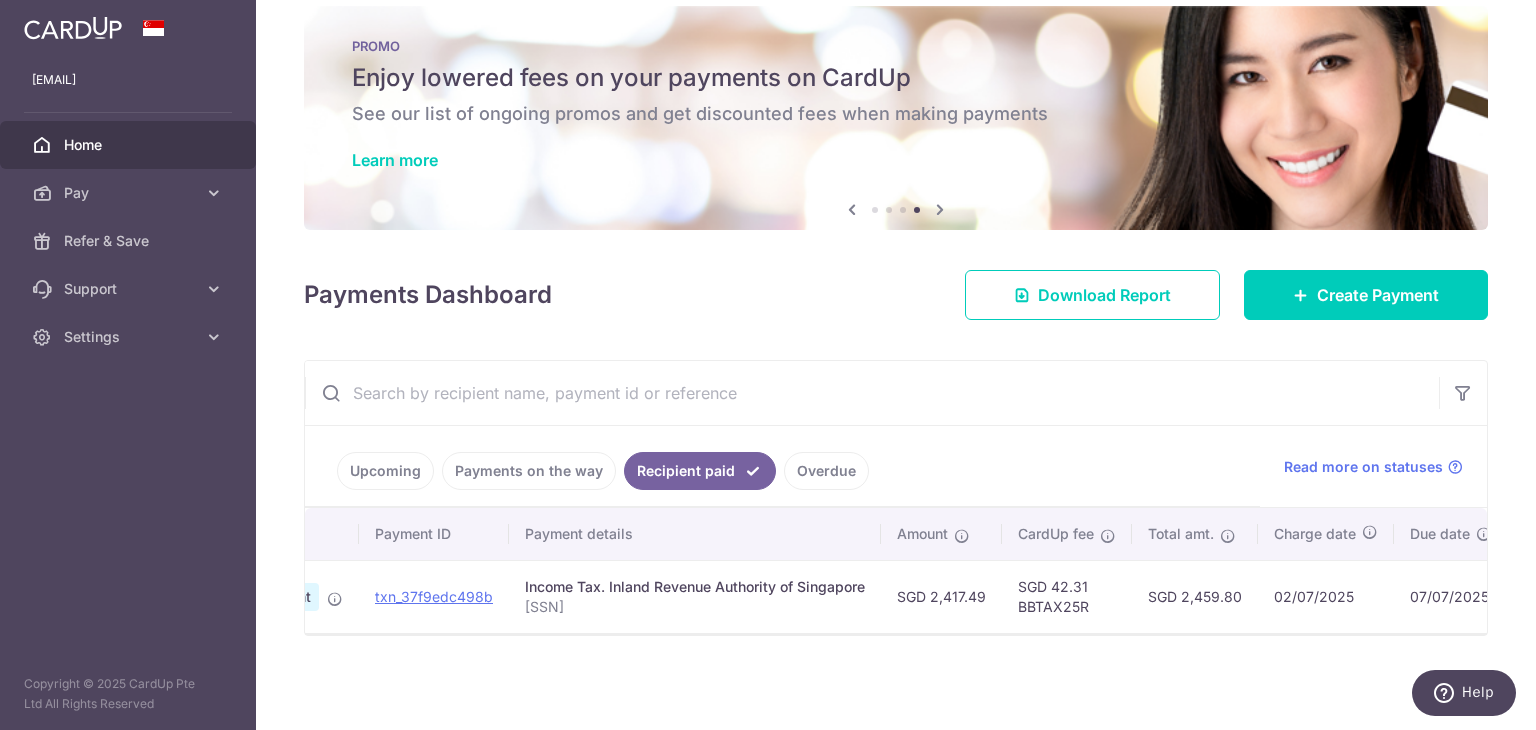 scroll, scrollTop: 0, scrollLeft: 0, axis: both 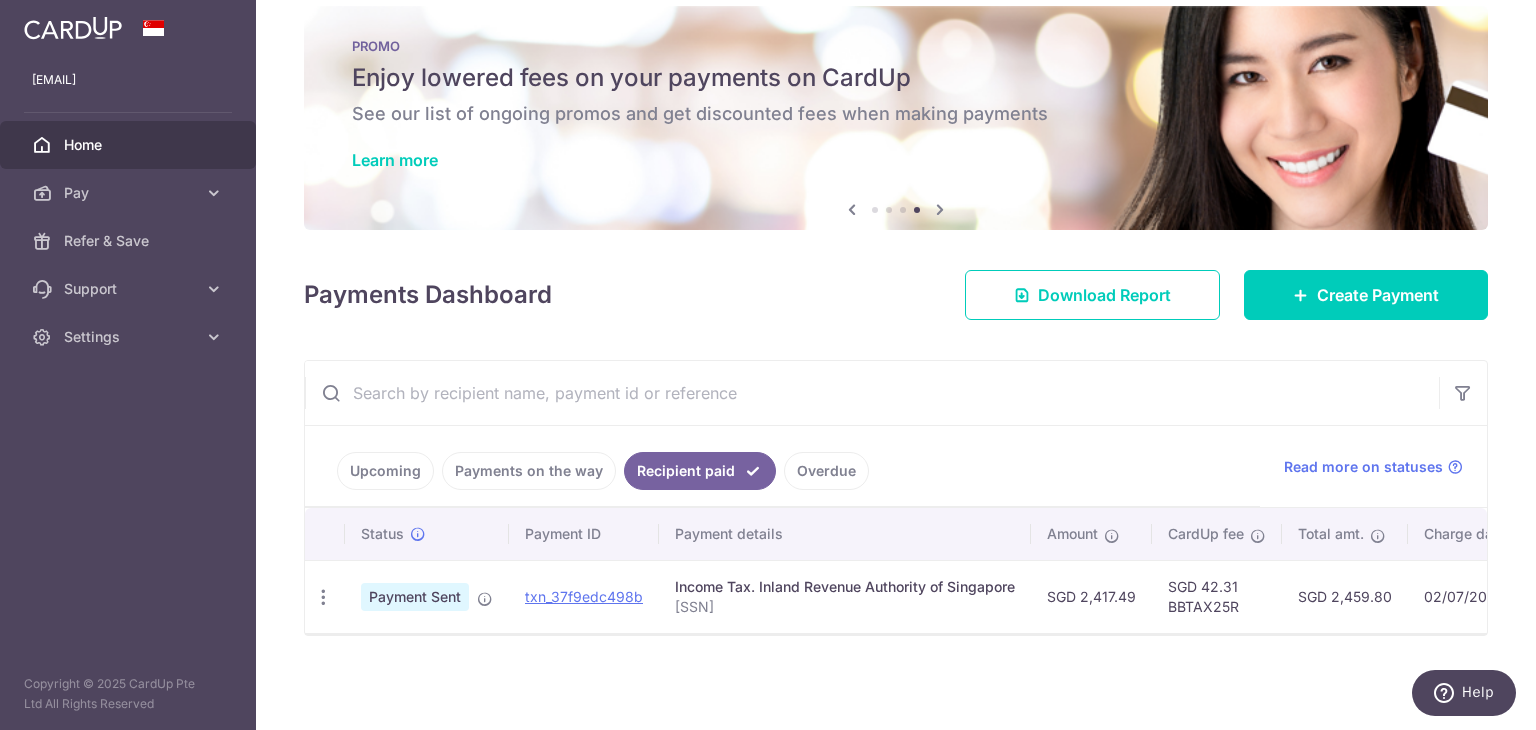 click on "Overdue" at bounding box center [826, 471] 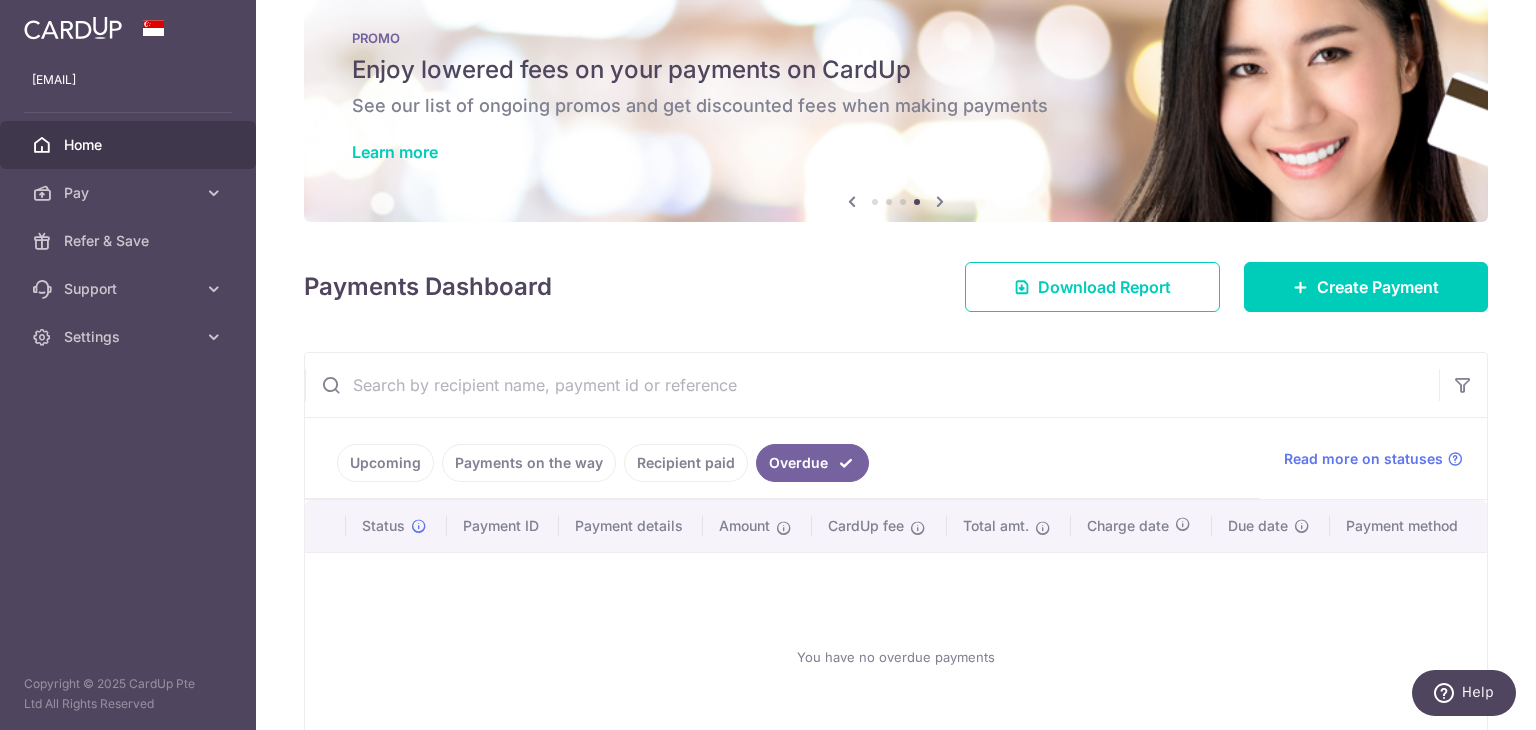 click on "Recipient paid" at bounding box center (686, 463) 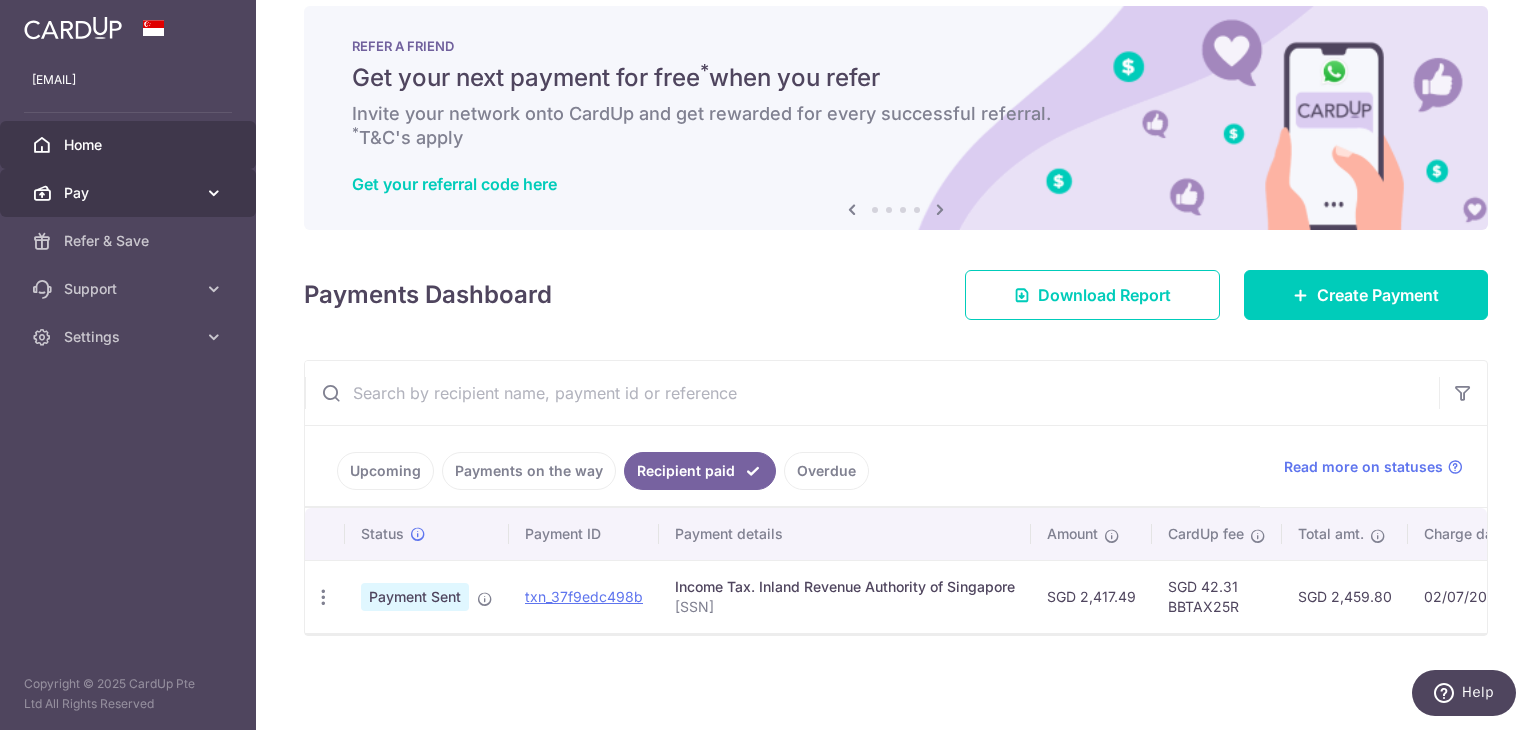 click at bounding box center (214, 193) 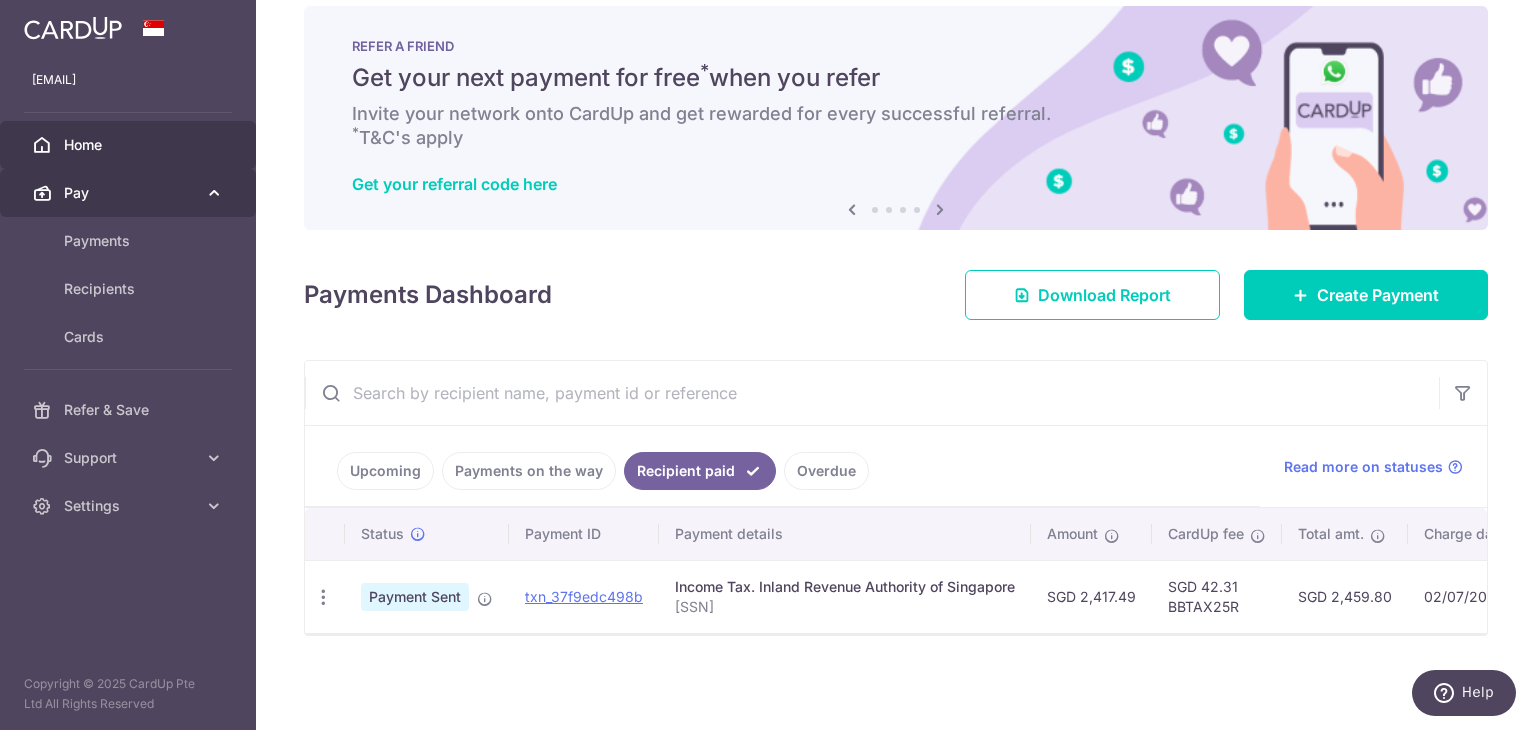 click at bounding box center (214, 193) 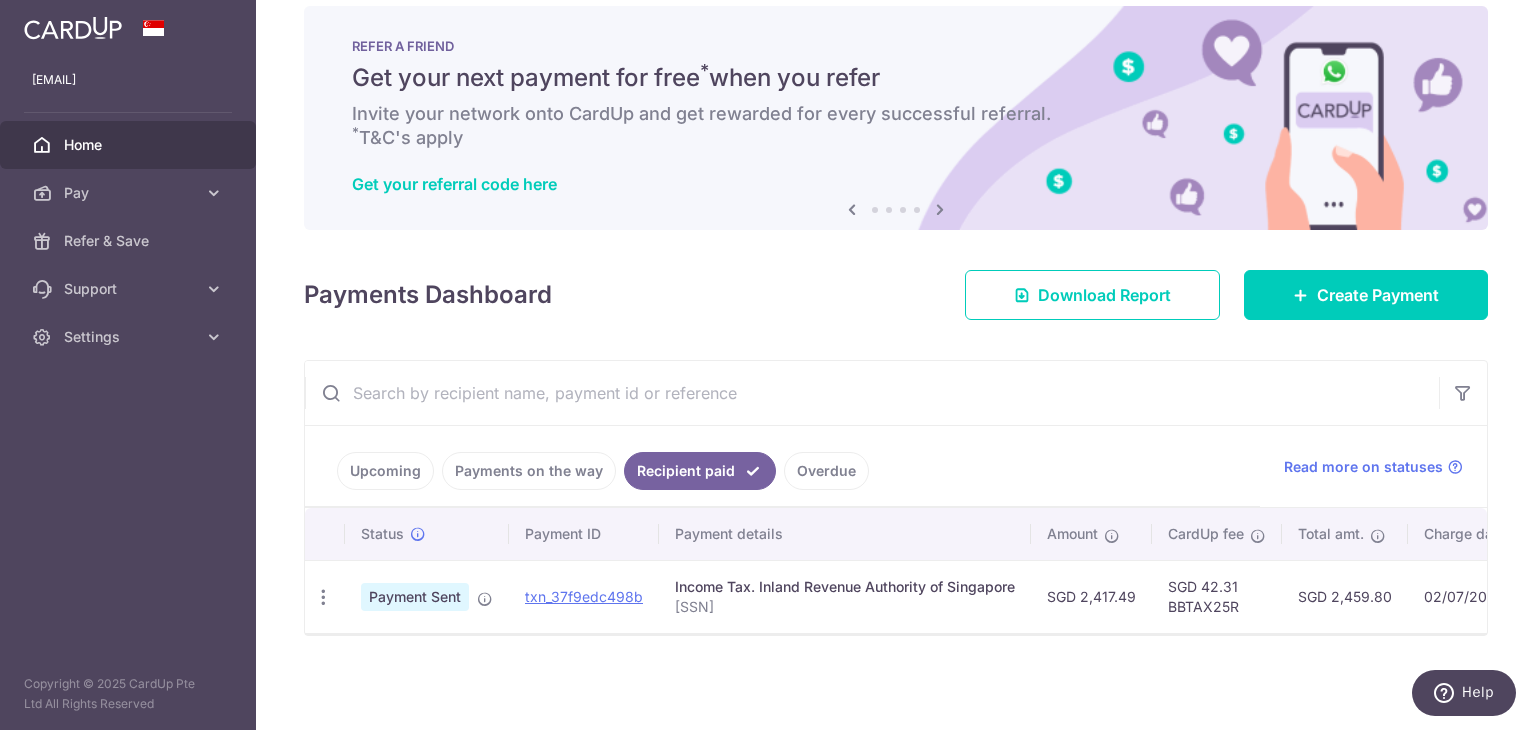 click on "Home" at bounding box center (130, 145) 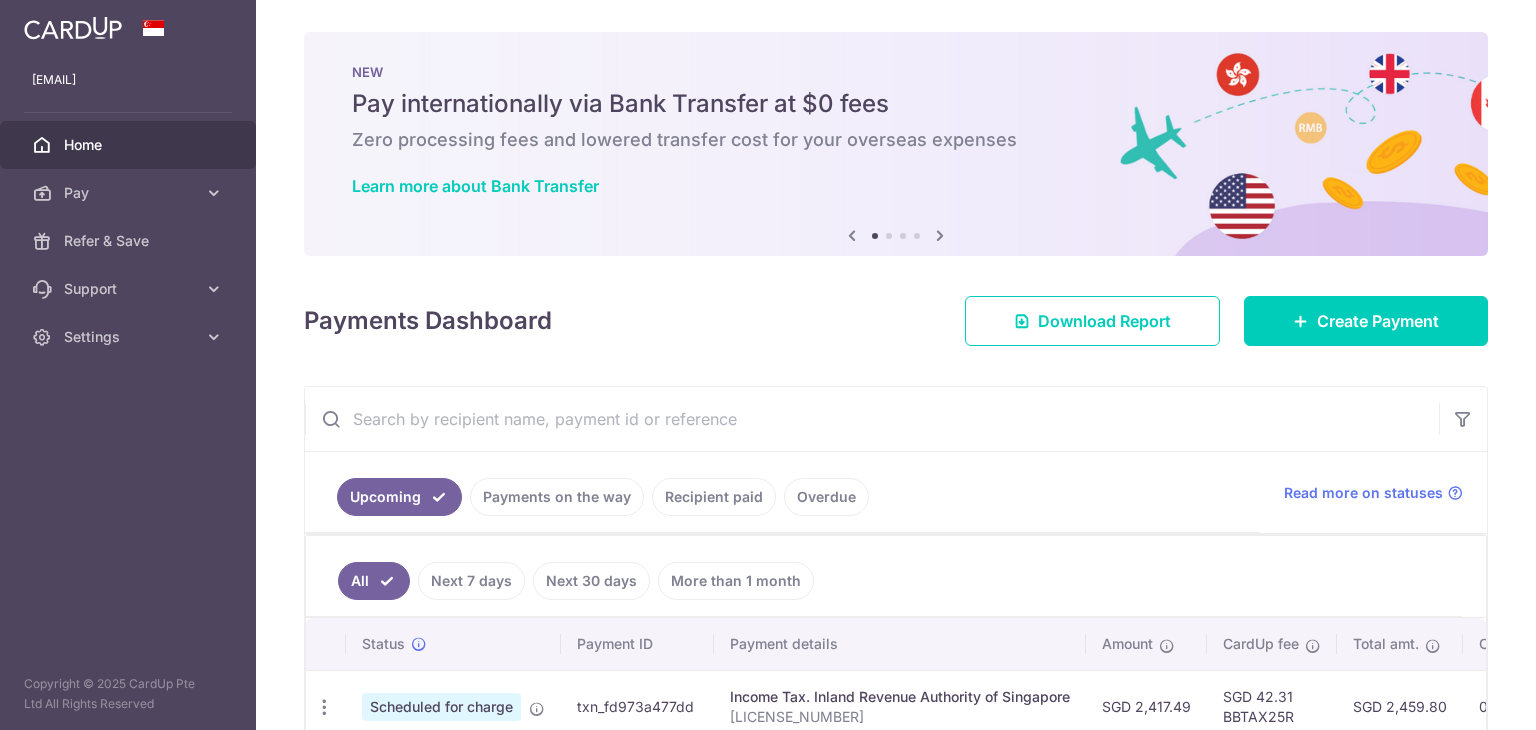 scroll, scrollTop: 0, scrollLeft: 0, axis: both 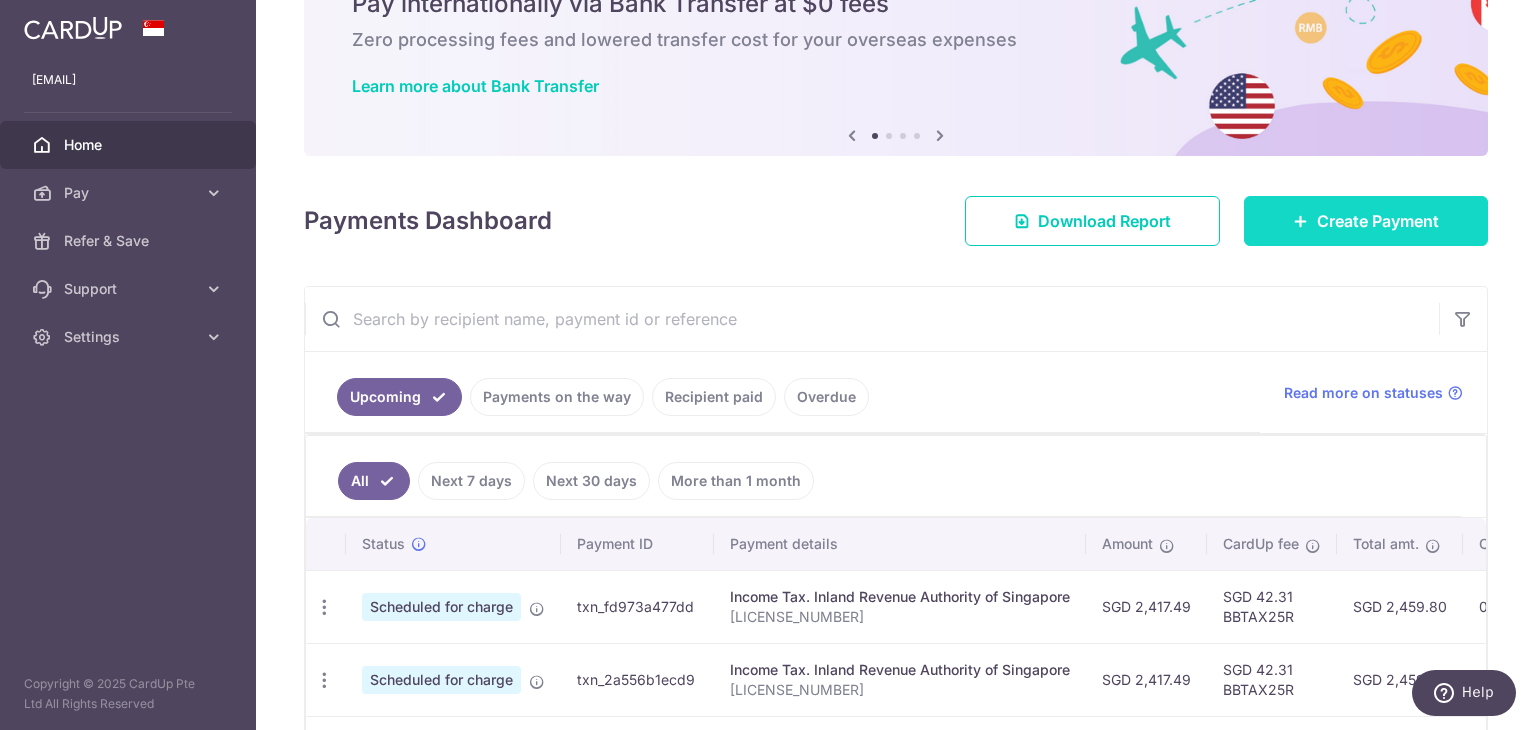 click on "Create Payment" at bounding box center [1378, 221] 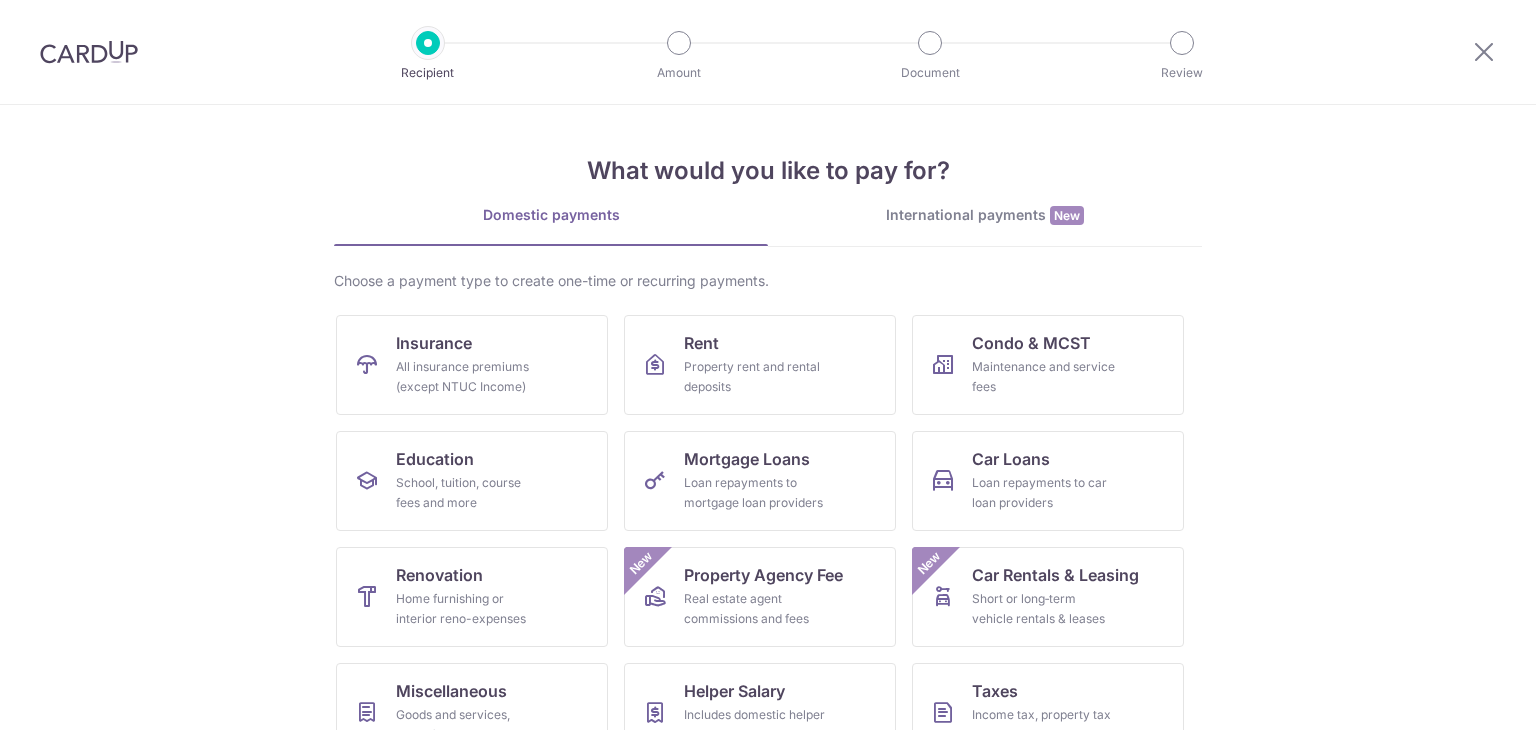 scroll, scrollTop: 0, scrollLeft: 0, axis: both 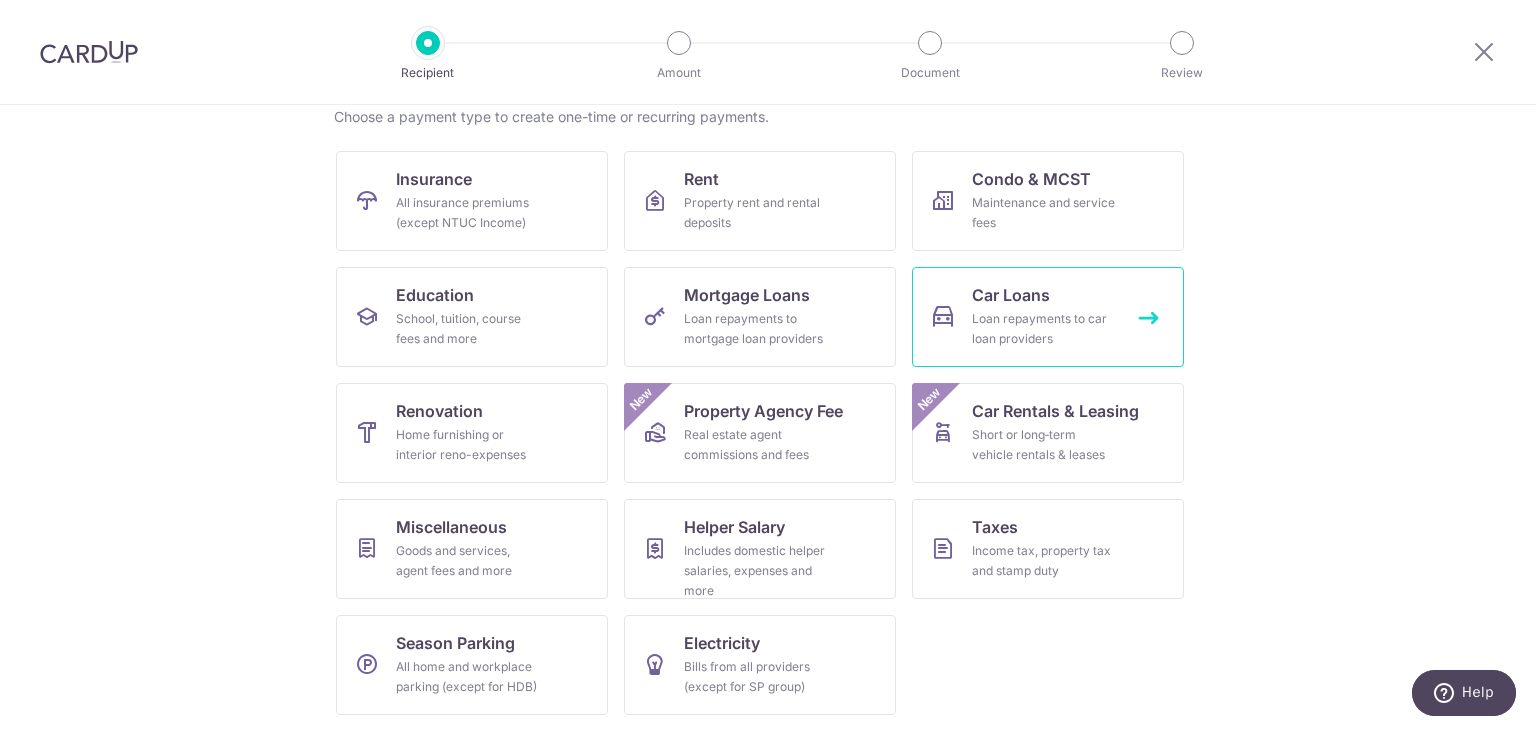 click on "Loan repayments to car loan providers" at bounding box center [1044, 329] 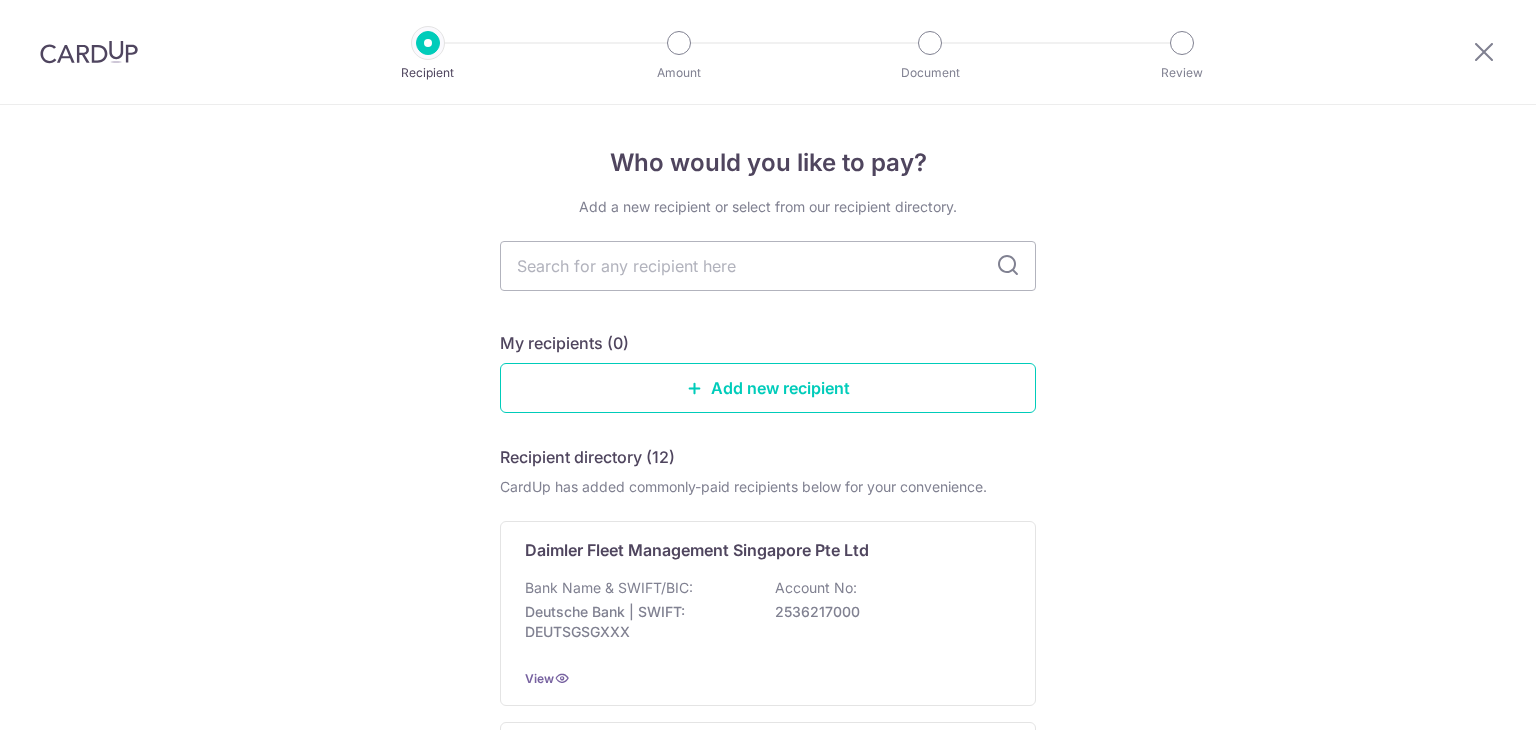 scroll, scrollTop: 0, scrollLeft: 0, axis: both 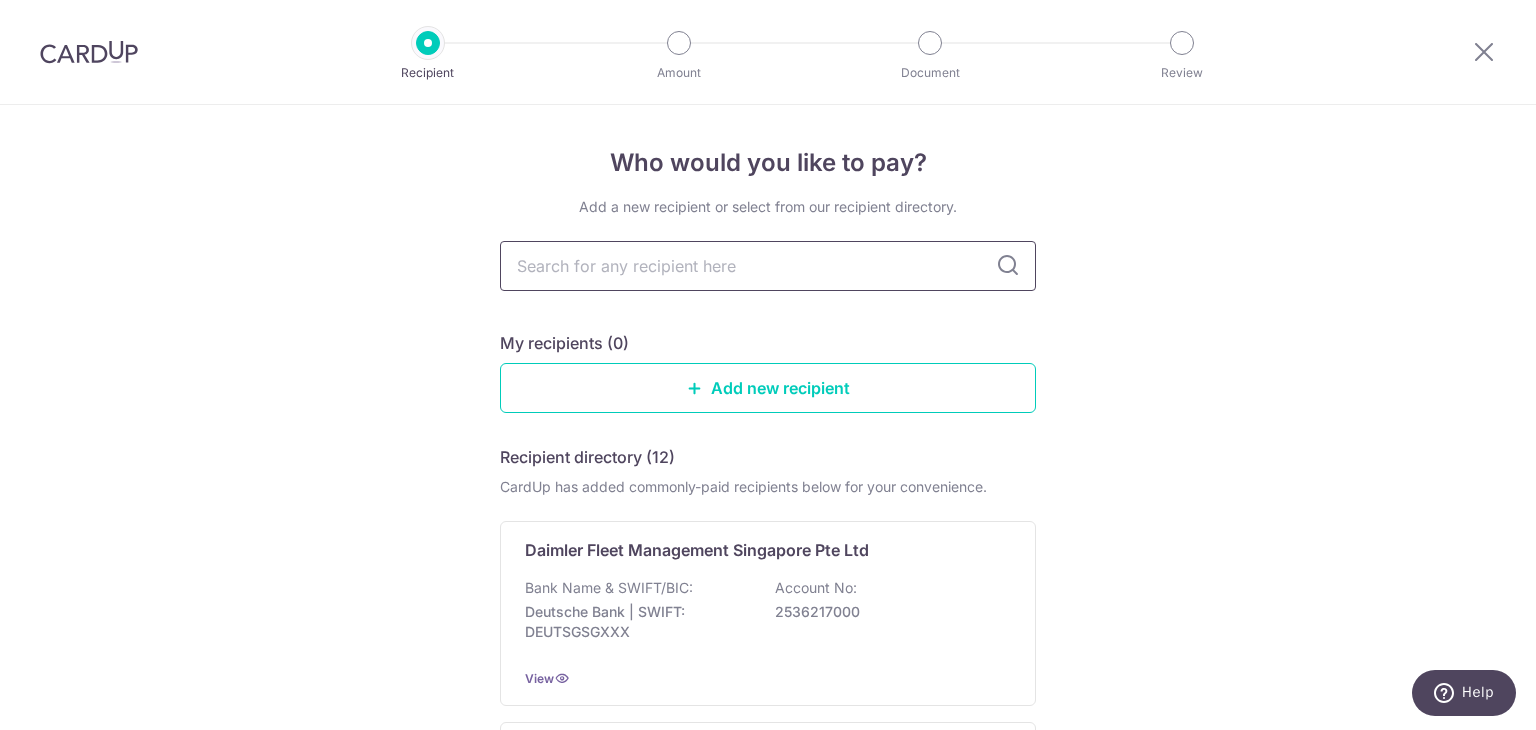 click at bounding box center [768, 266] 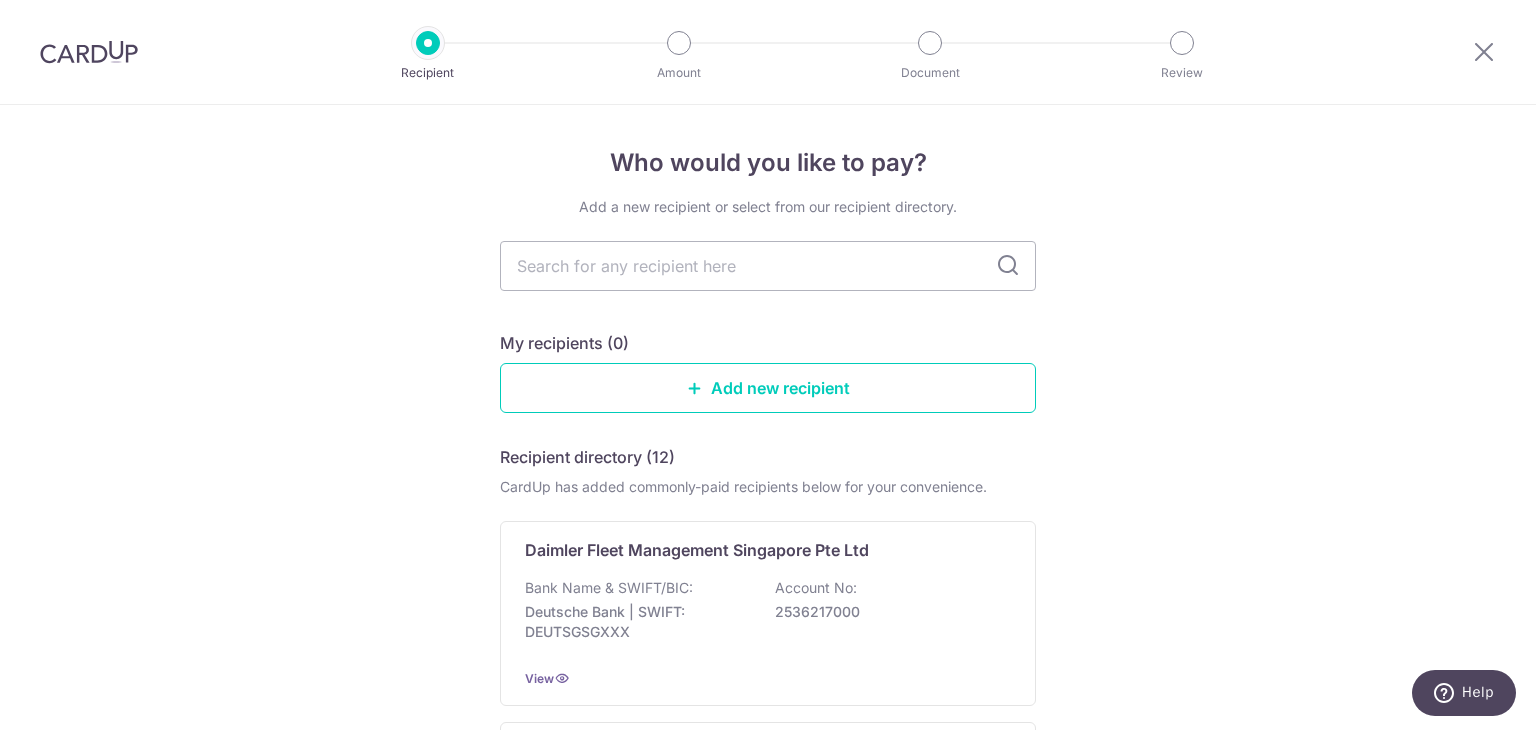 type on "dream captial" 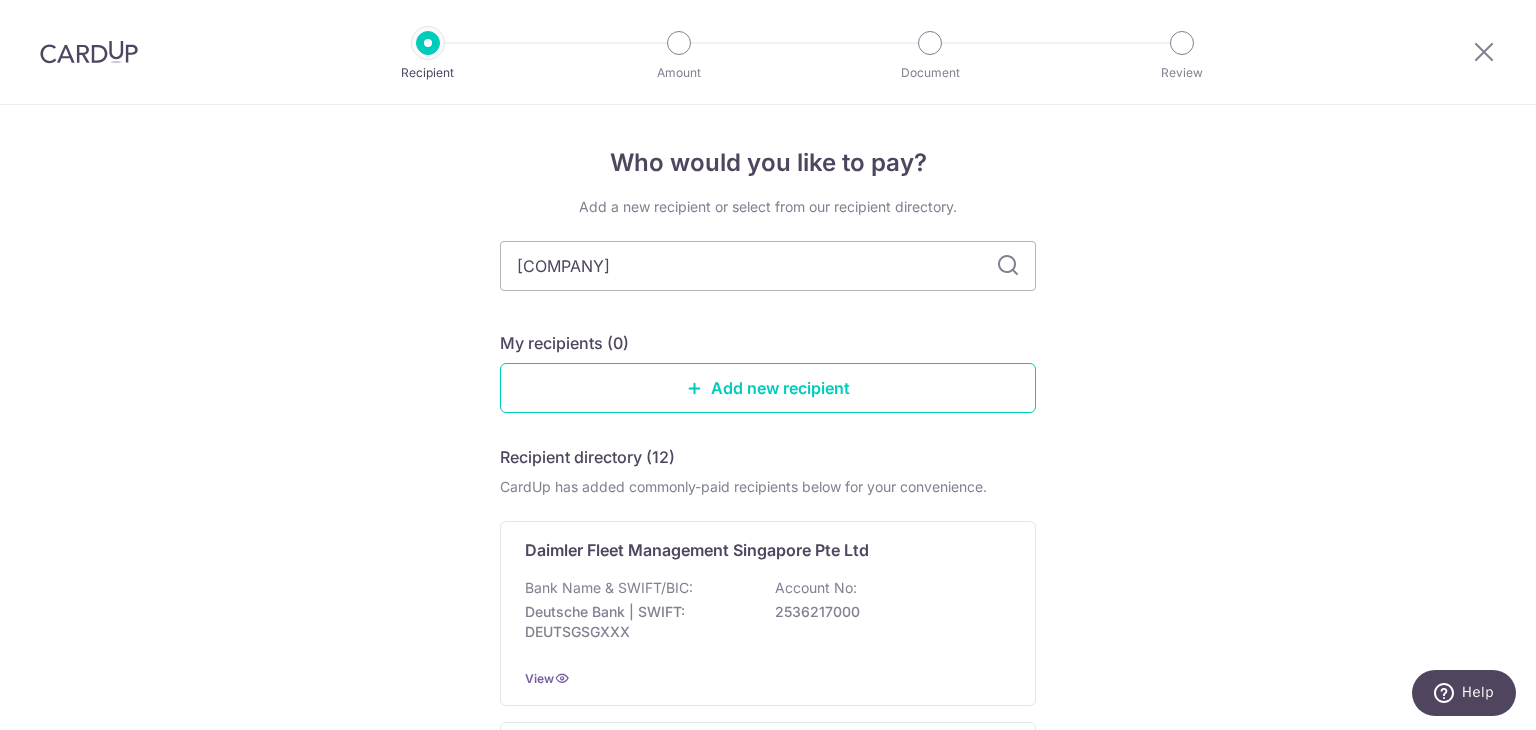 click at bounding box center [1008, 266] 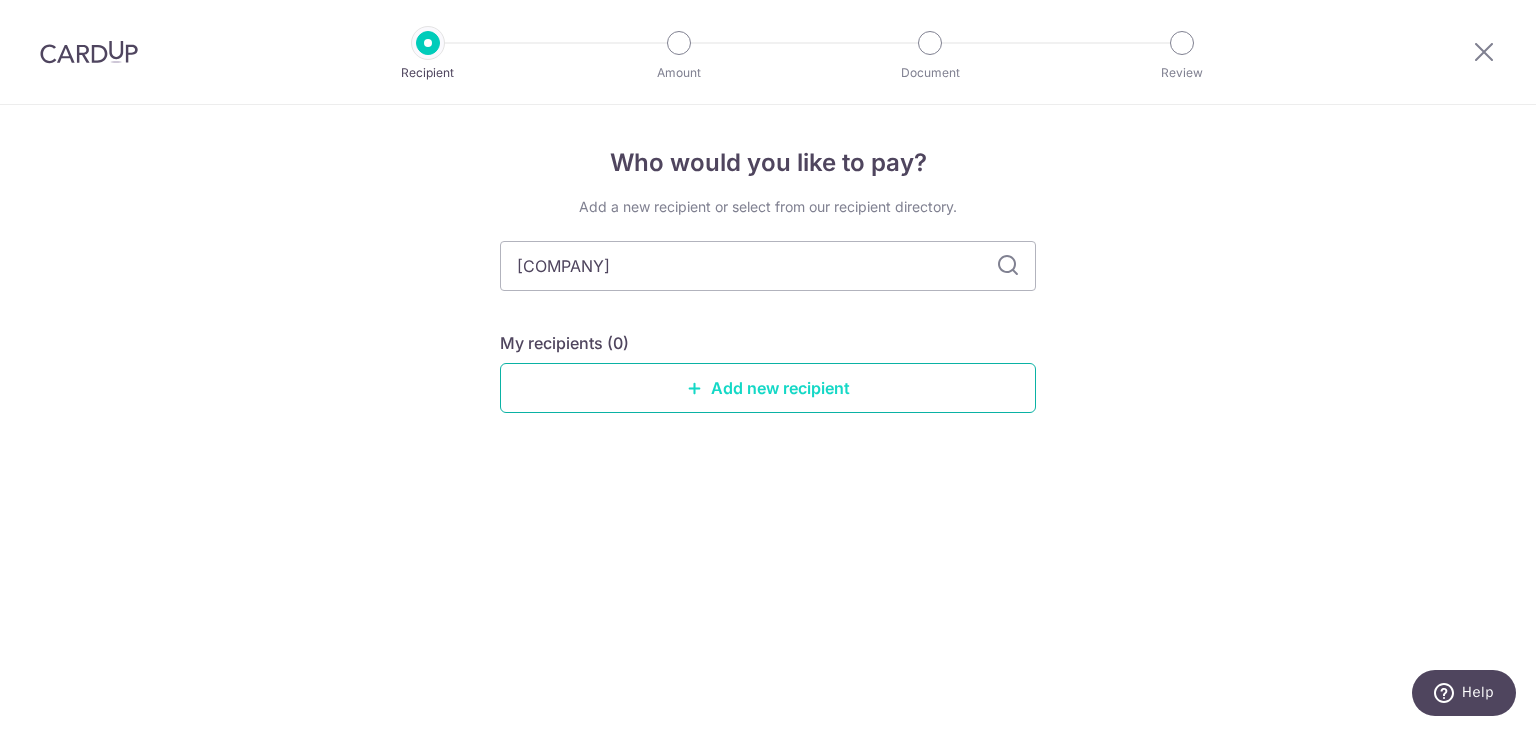 click on "Add new recipient" at bounding box center (768, 388) 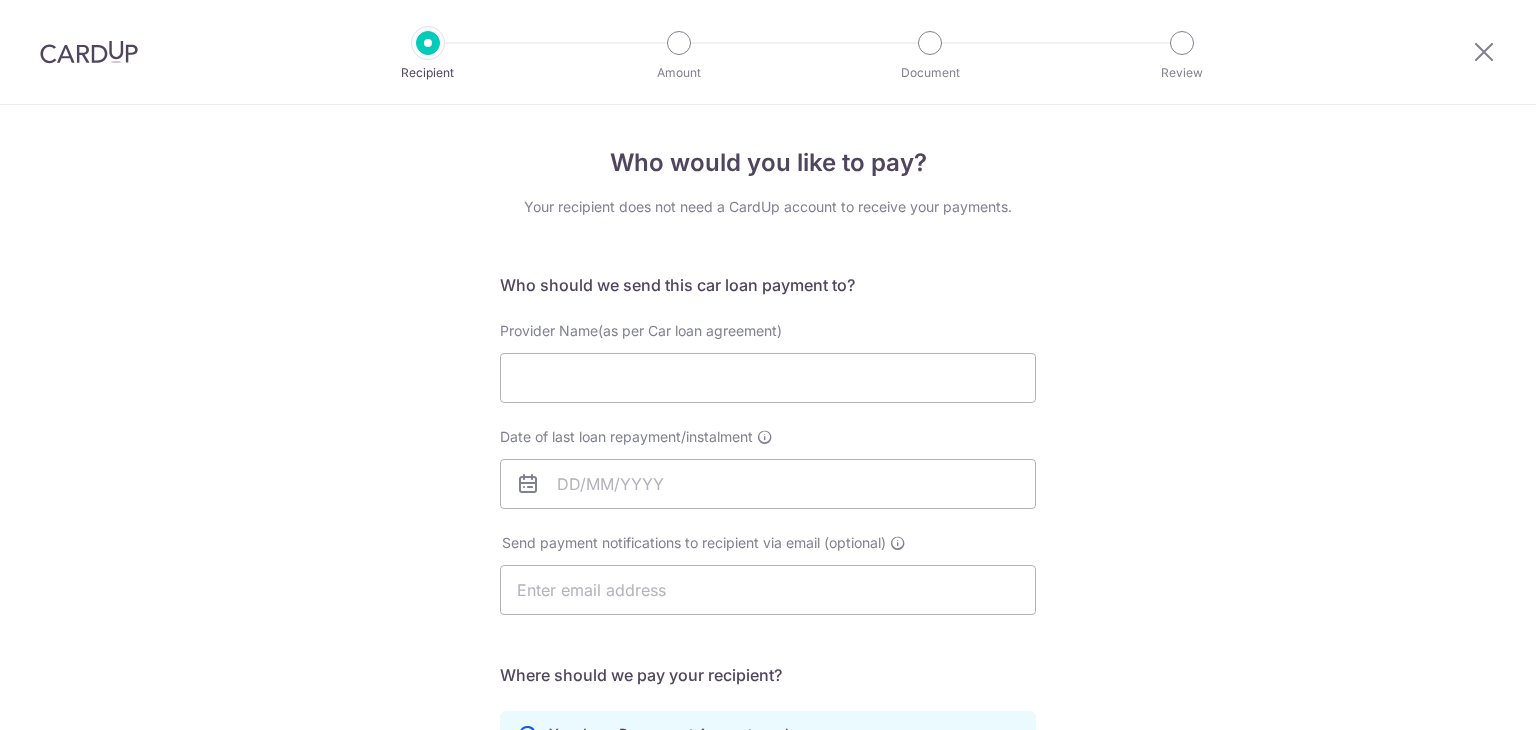 scroll, scrollTop: 0, scrollLeft: 0, axis: both 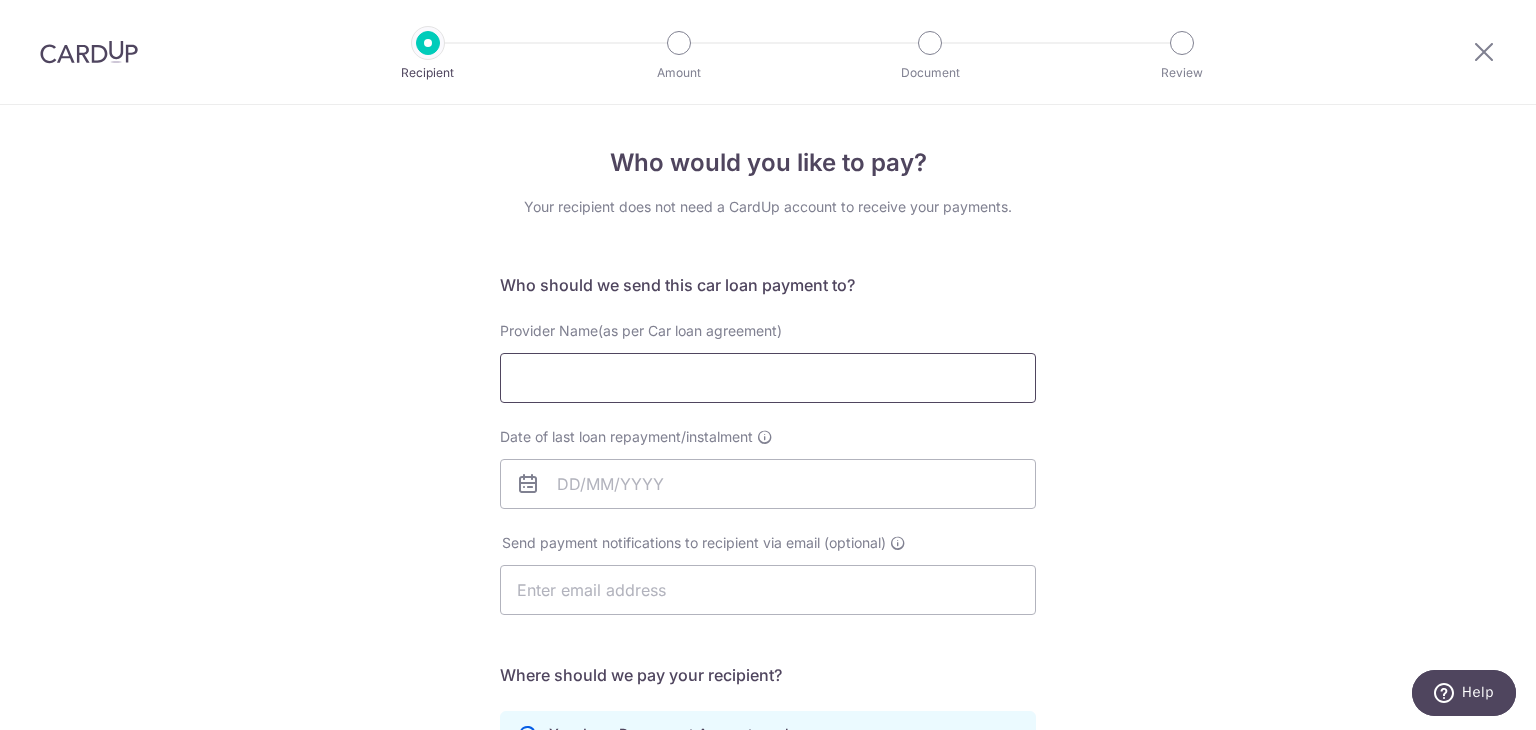 click on "Provider Name(as per Car loan agreement)" at bounding box center [768, 378] 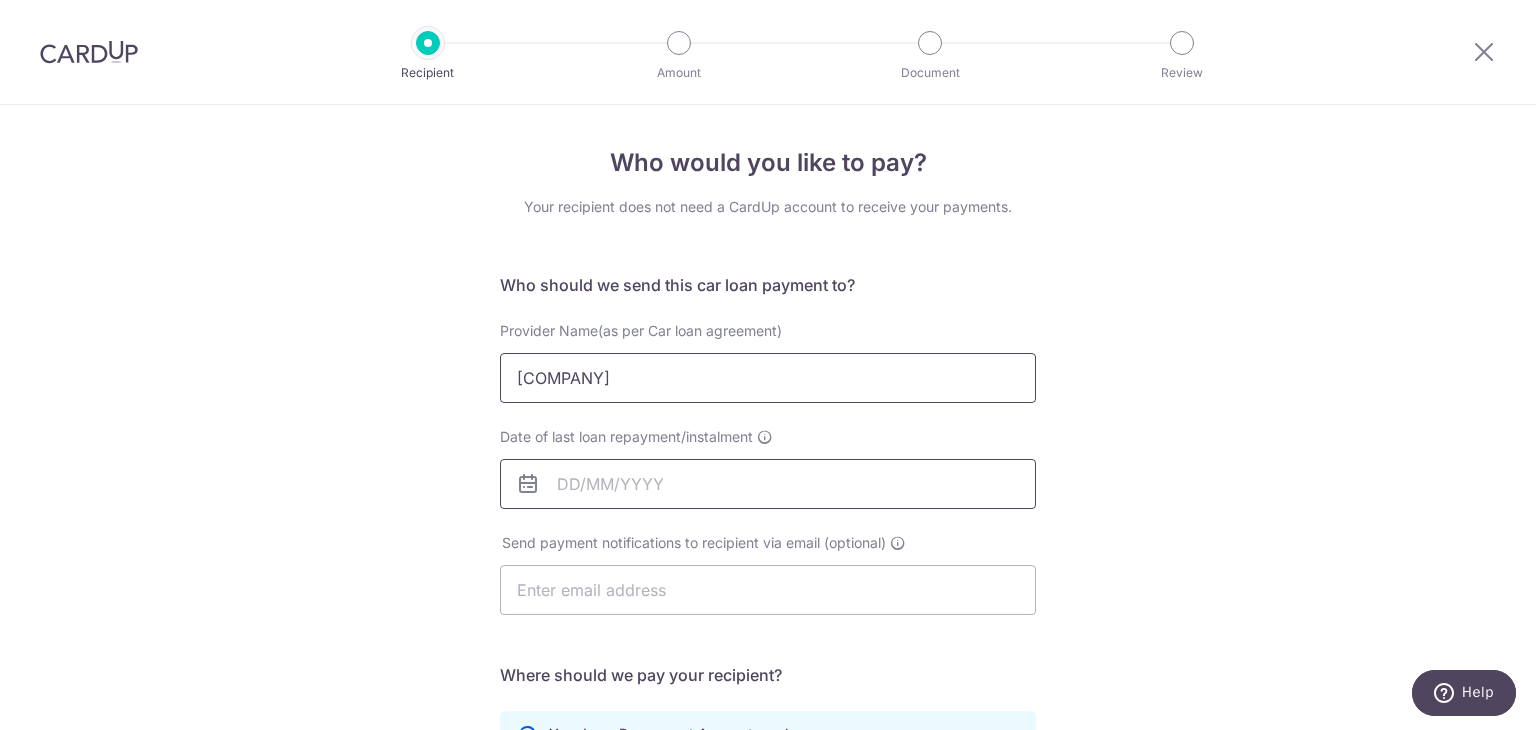 type on "DREAM CAPITAL" 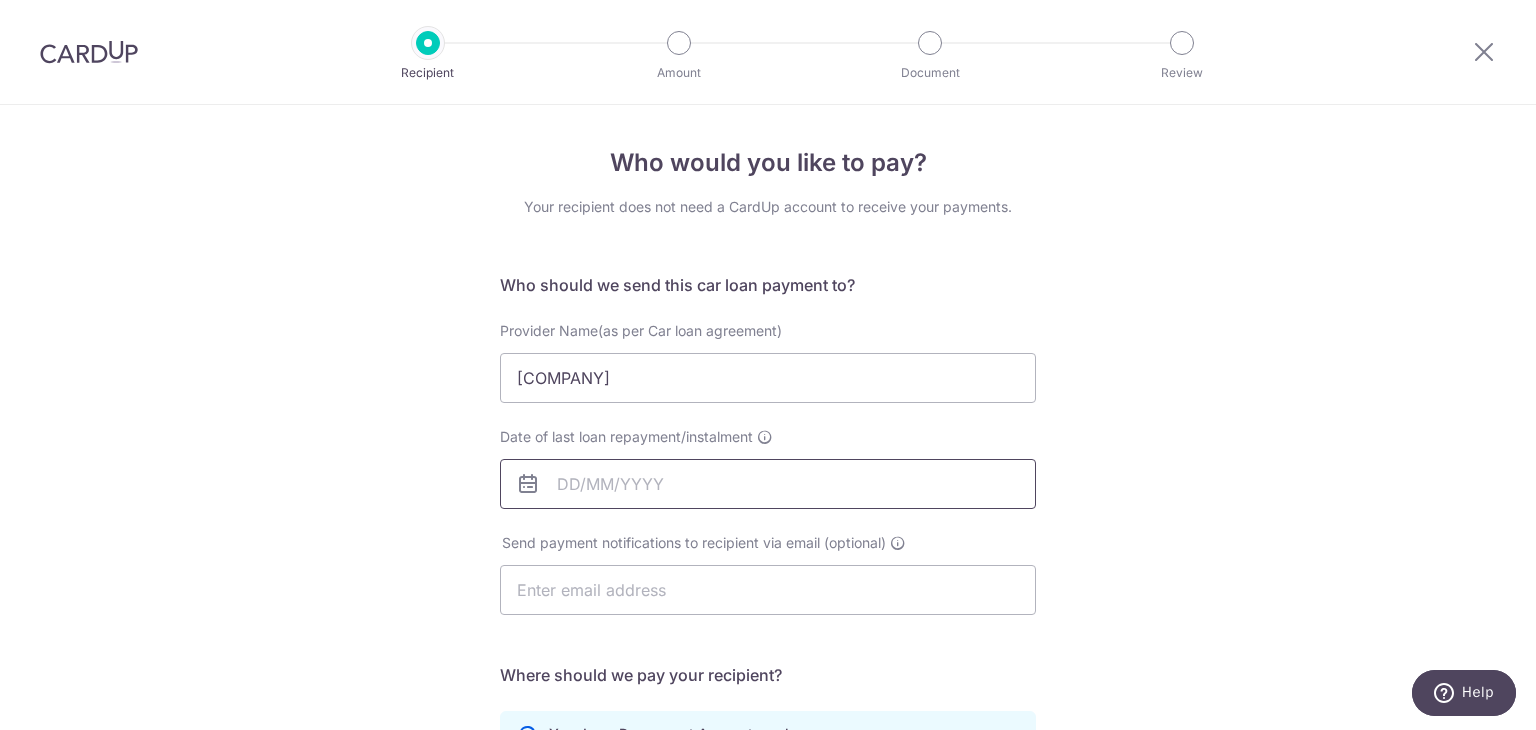 click on "Date of last loan repayment/instalment" at bounding box center (768, 484) 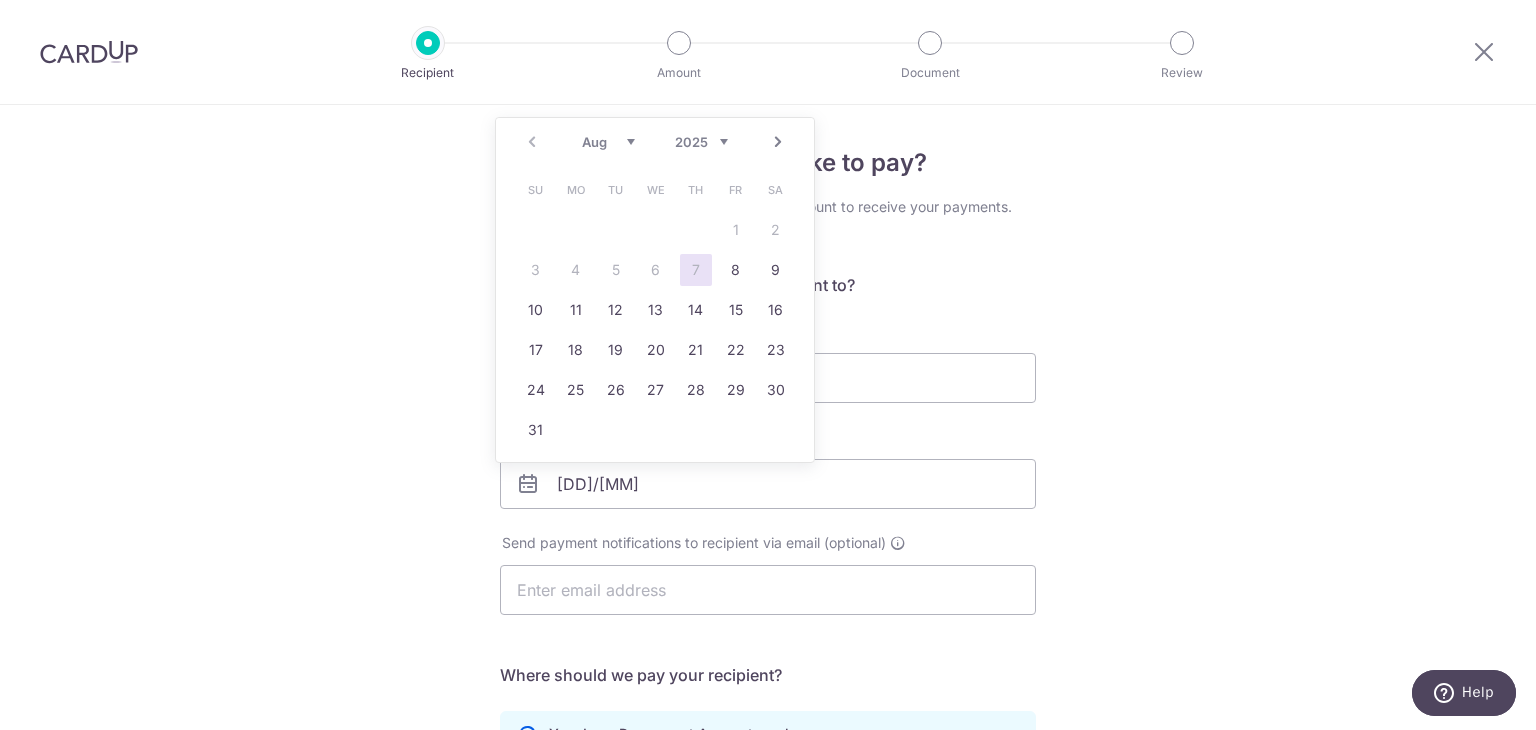 click on "Next" at bounding box center (778, 142) 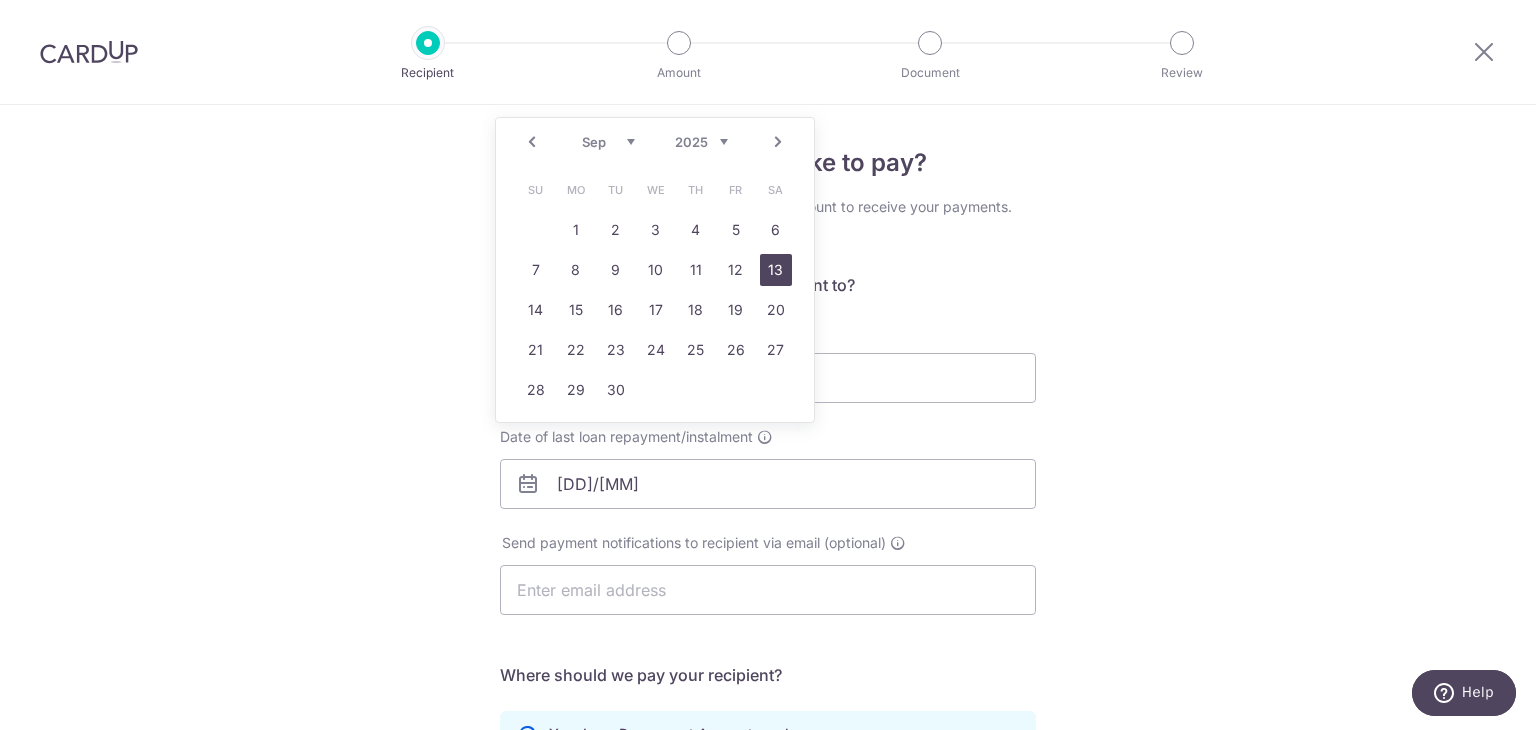 click on "13" at bounding box center (776, 270) 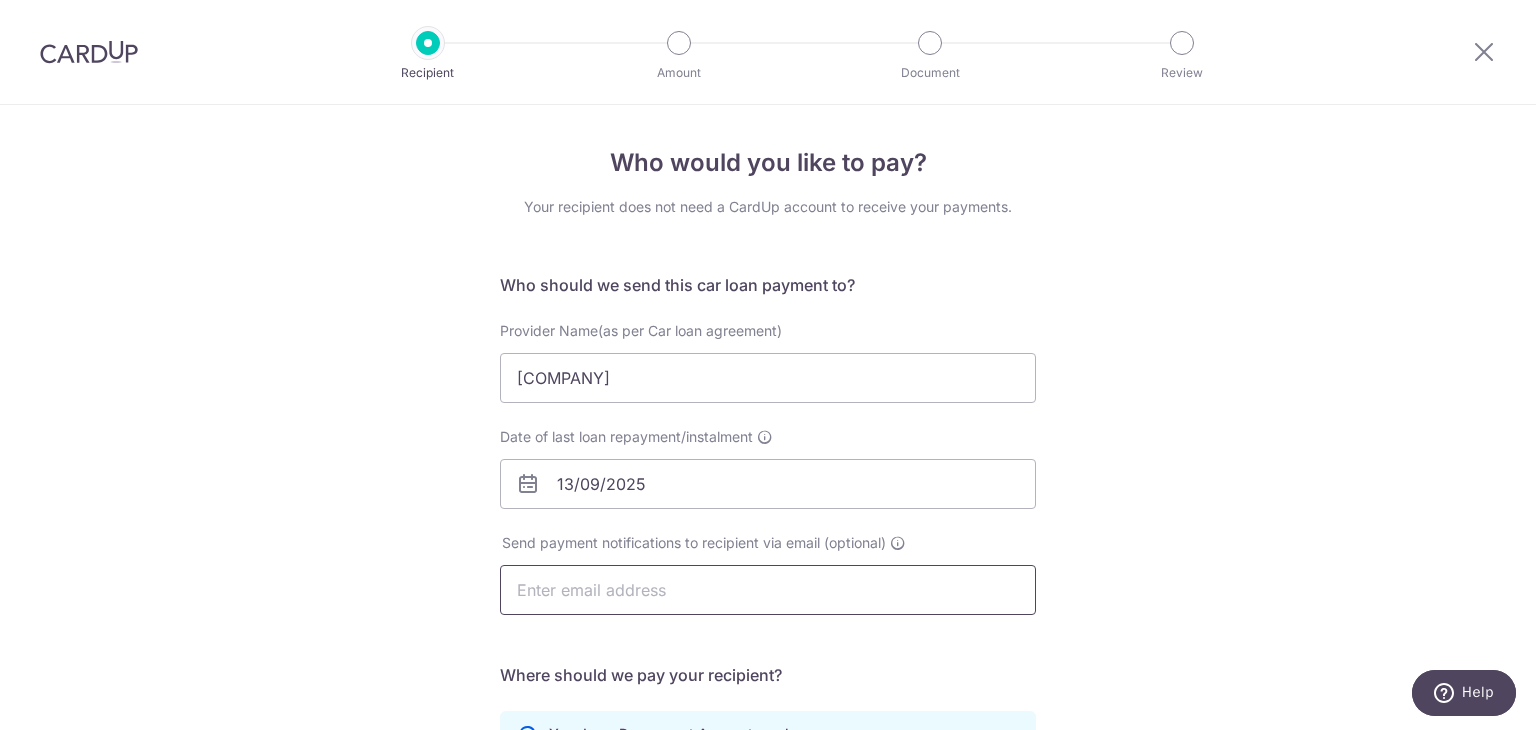 click at bounding box center [768, 590] 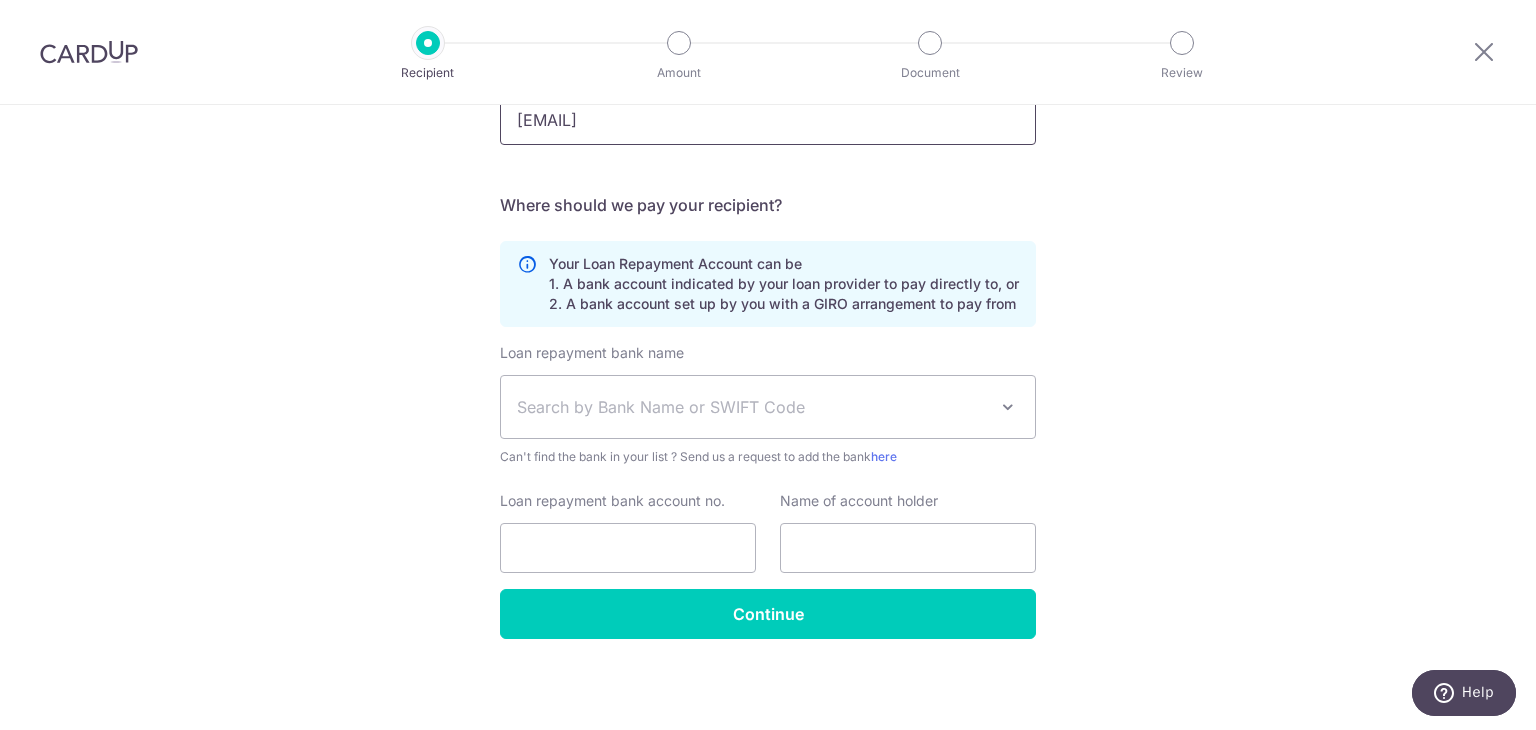 scroll, scrollTop: 472, scrollLeft: 0, axis: vertical 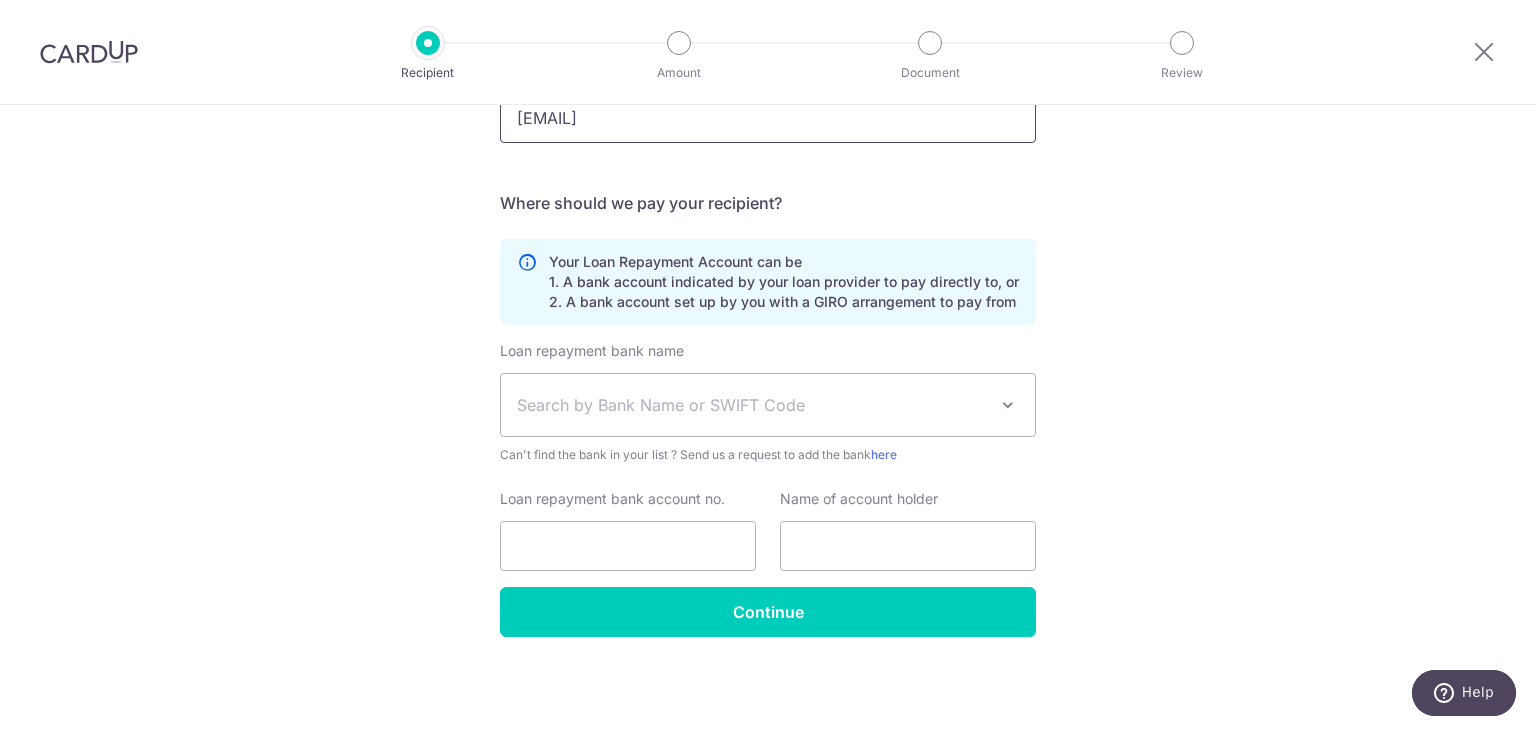 type on "RELPHONN@GMAIL.COM" 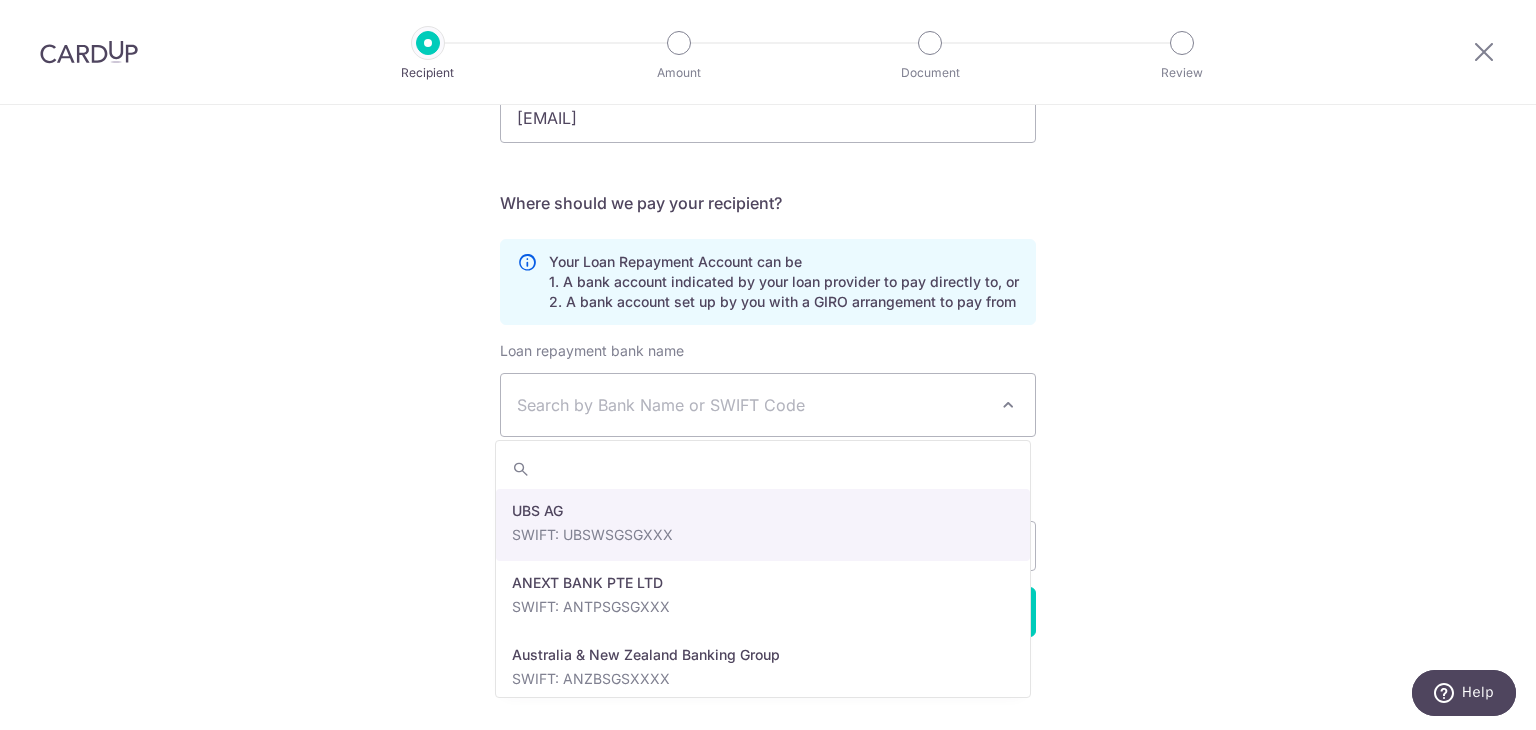 click at bounding box center (1008, 405) 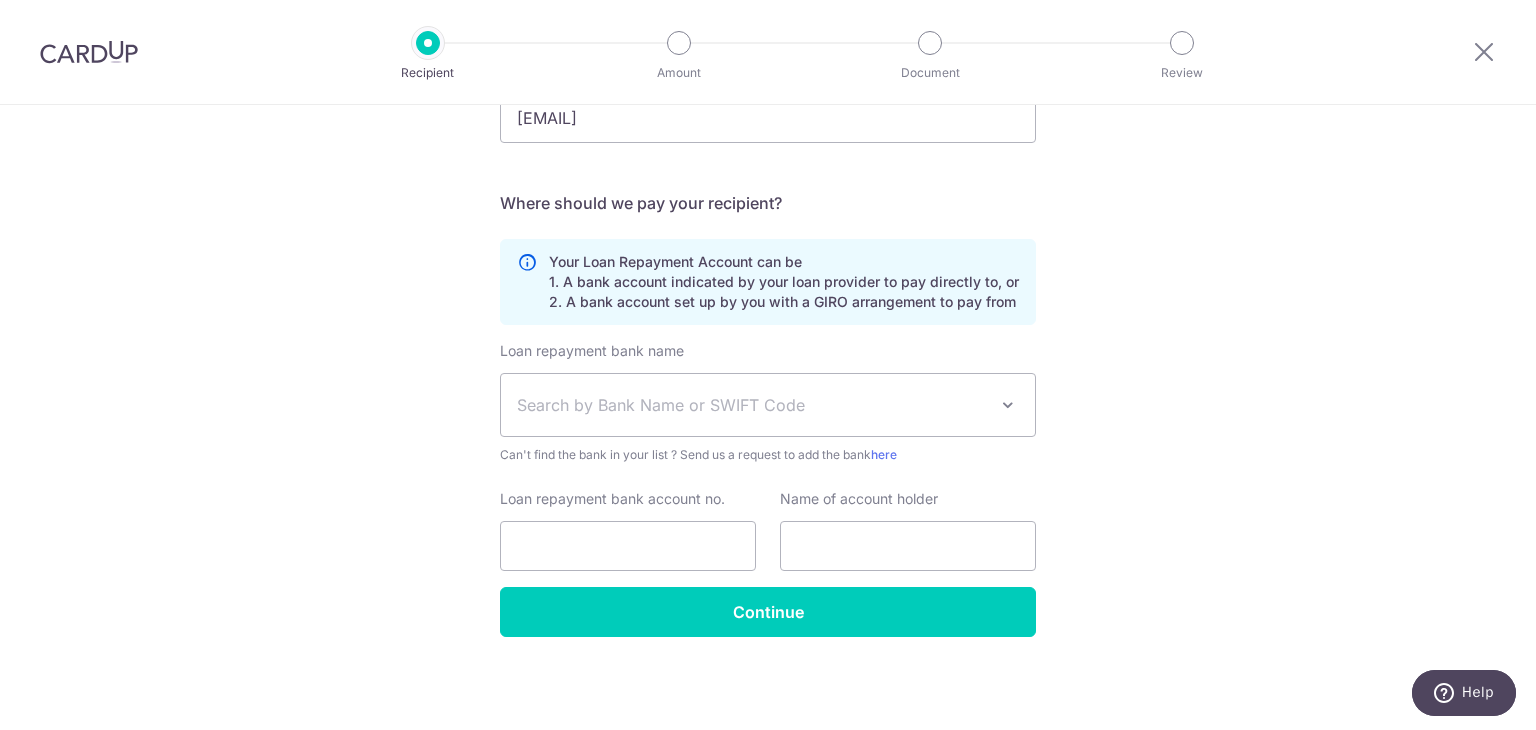 scroll, scrollTop: 0, scrollLeft: 0, axis: both 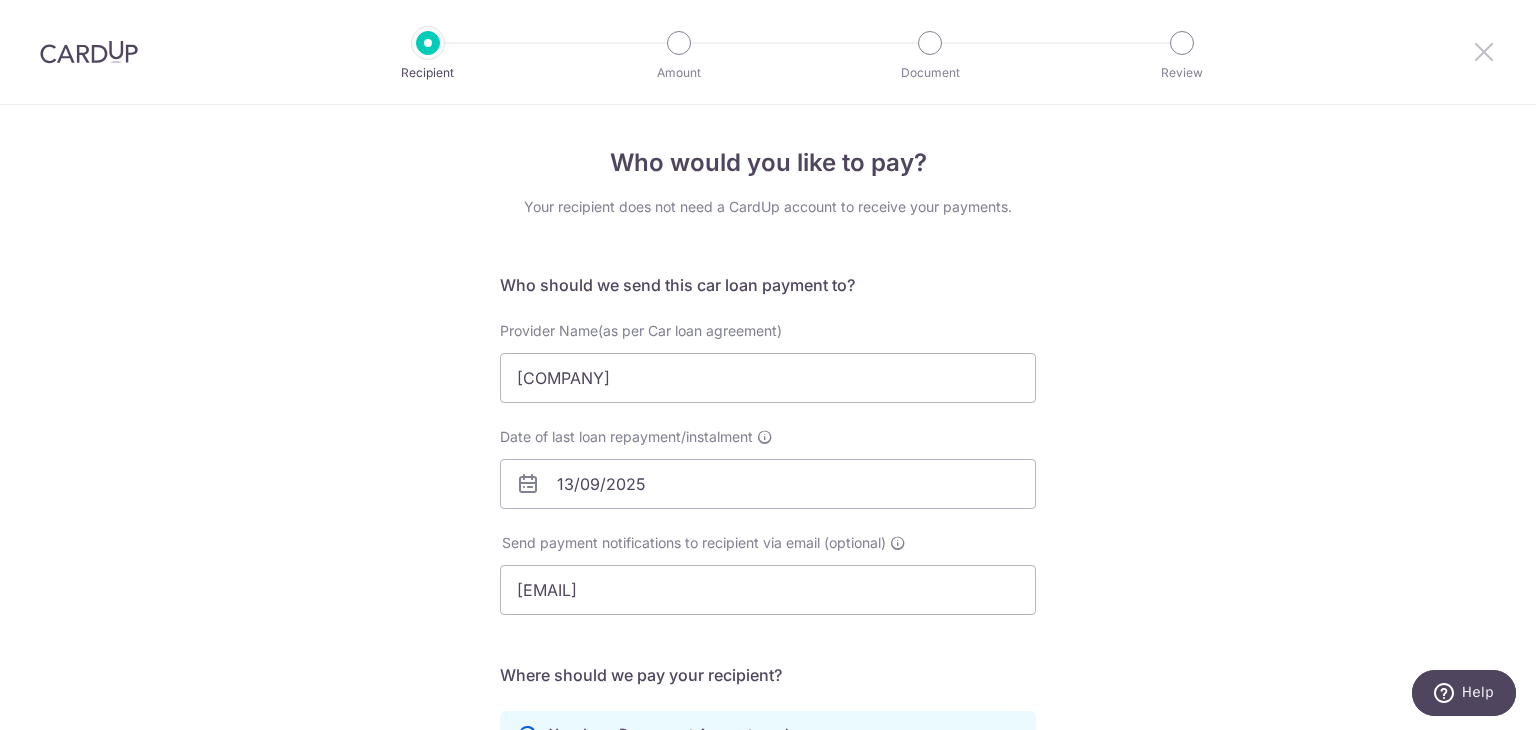 click at bounding box center [1484, 51] 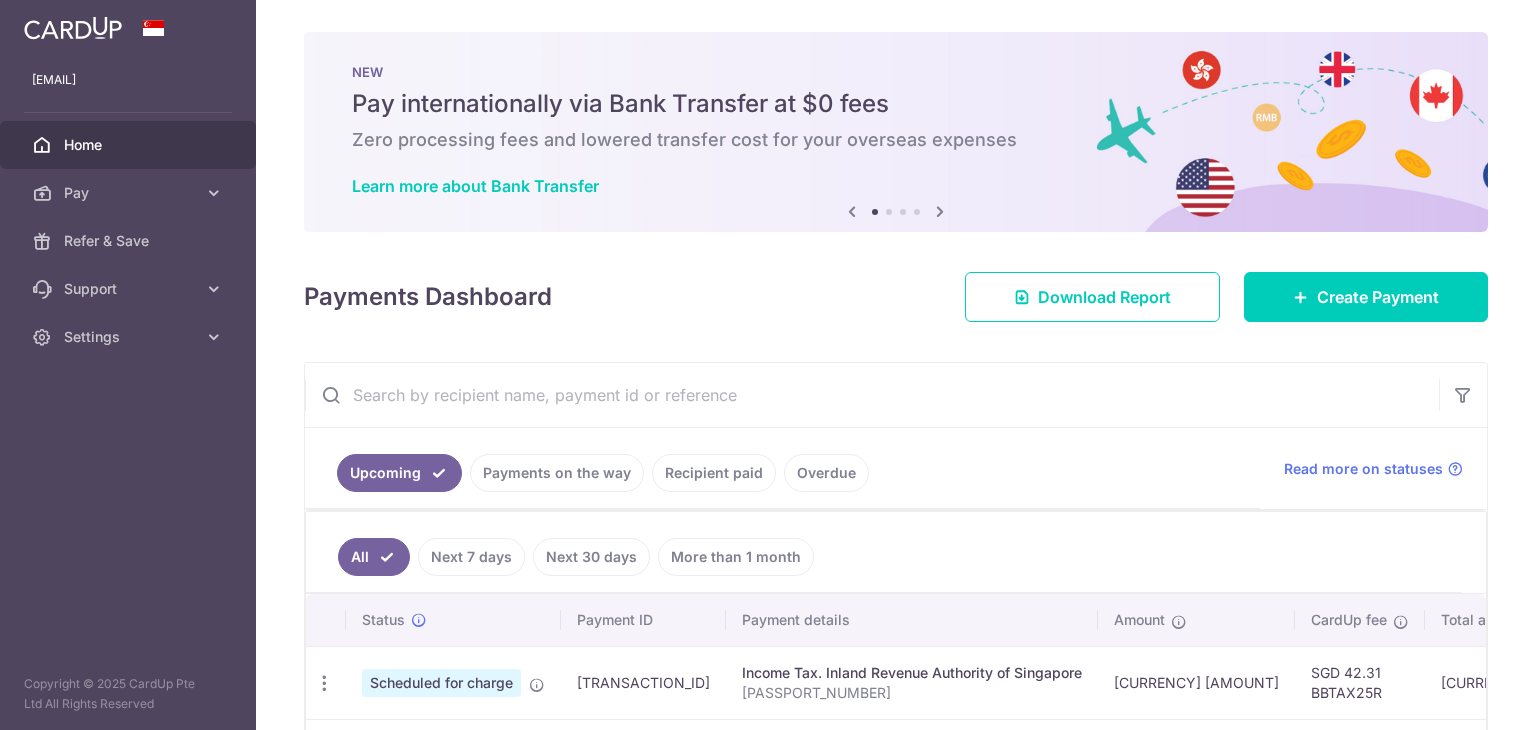 scroll, scrollTop: 0, scrollLeft: 0, axis: both 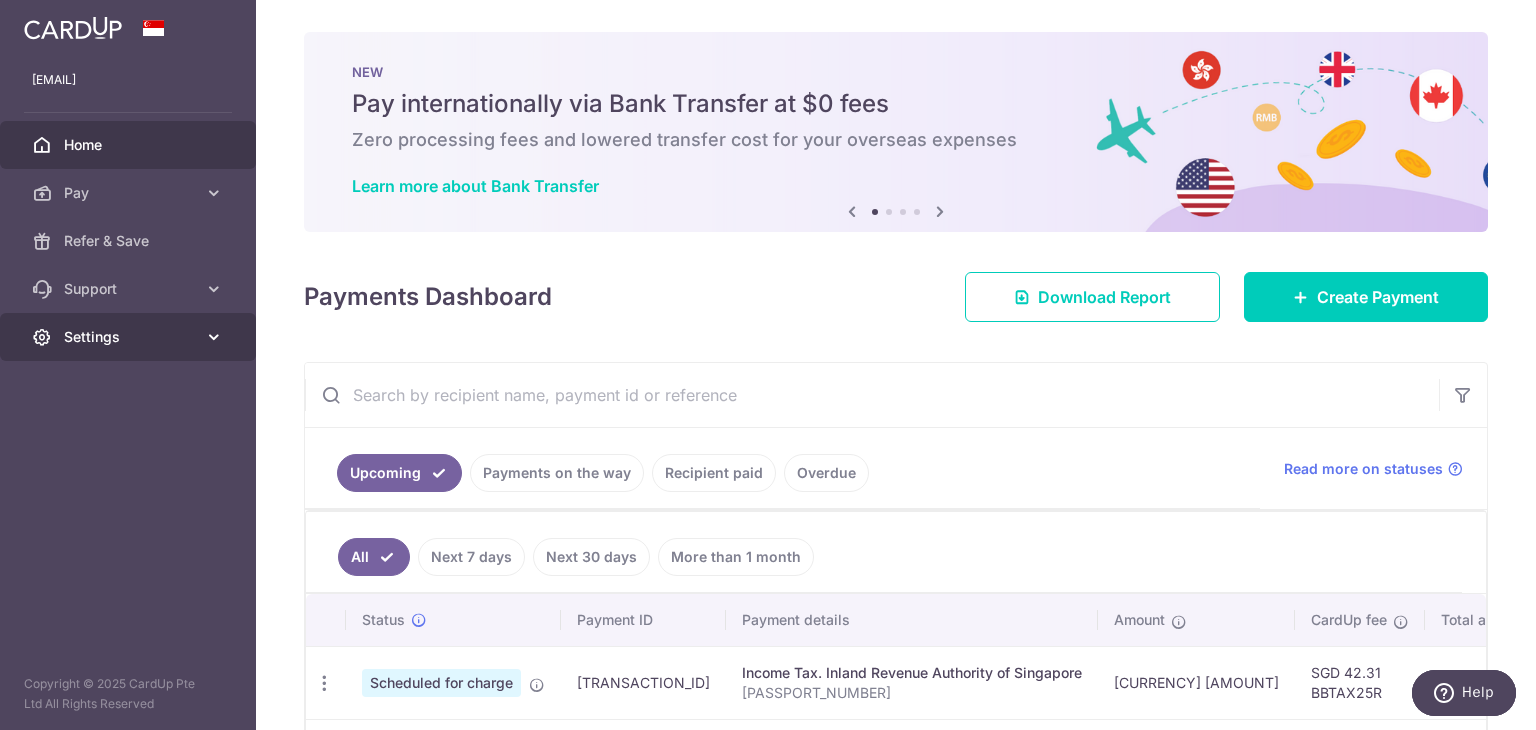 click at bounding box center (214, 337) 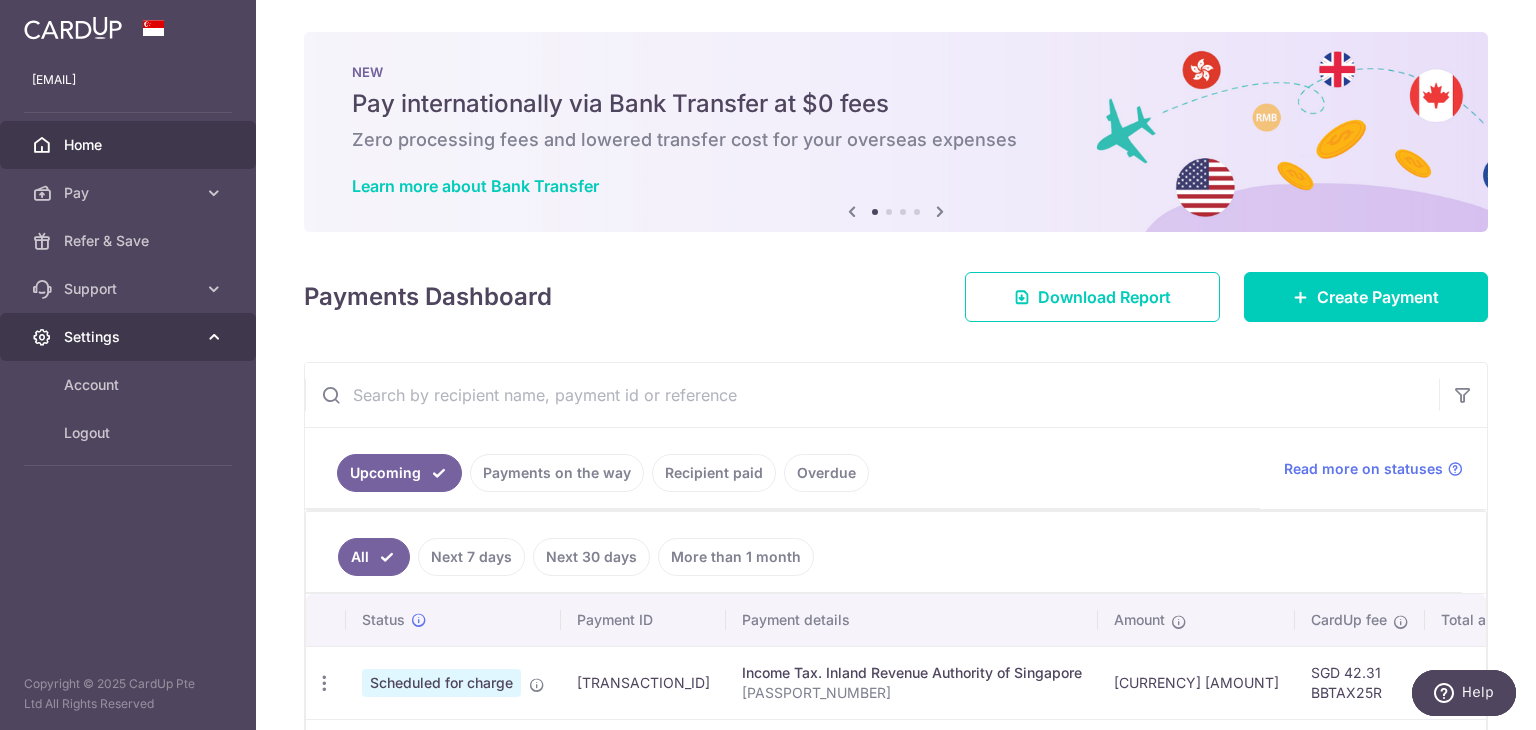 click at bounding box center [214, 337] 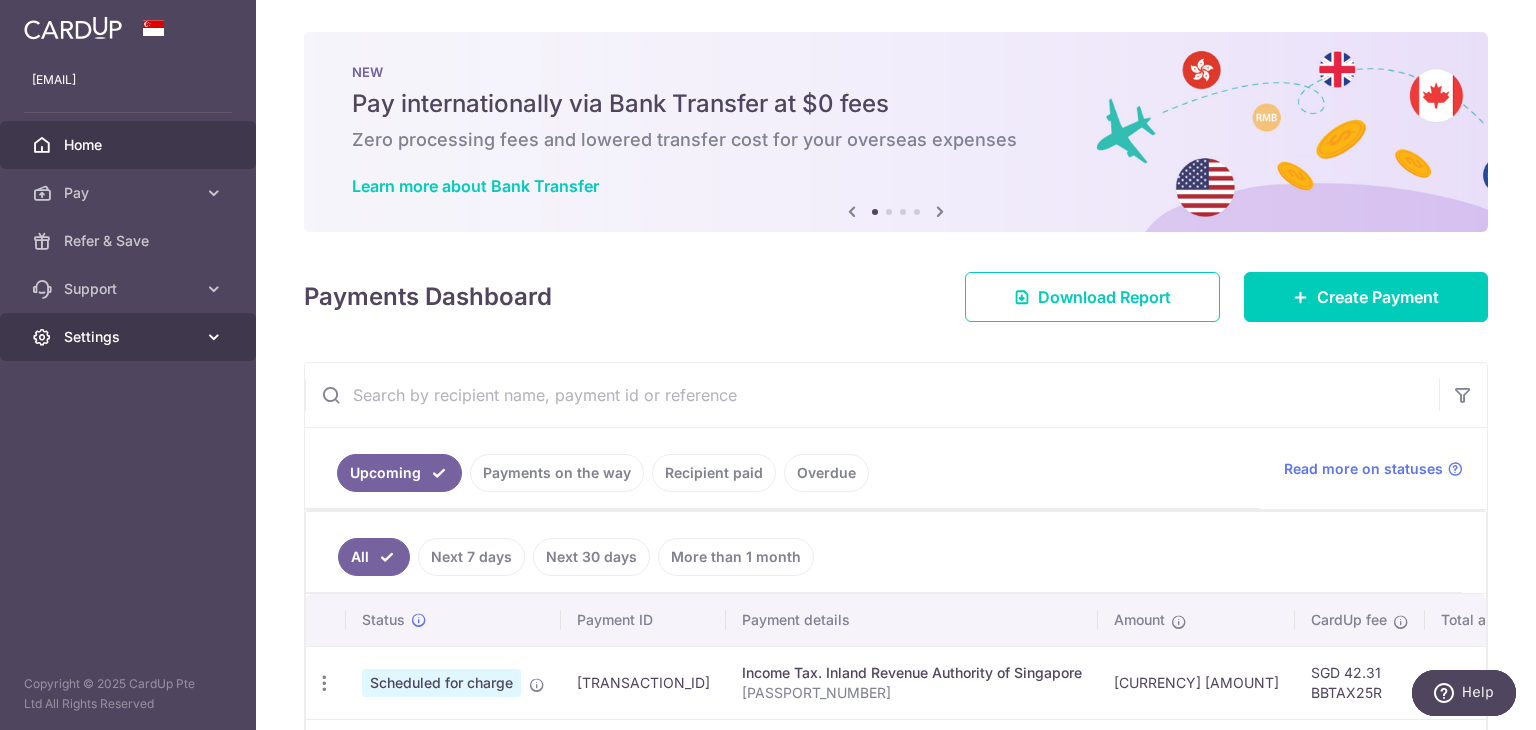 click on "Settings" at bounding box center (128, 337) 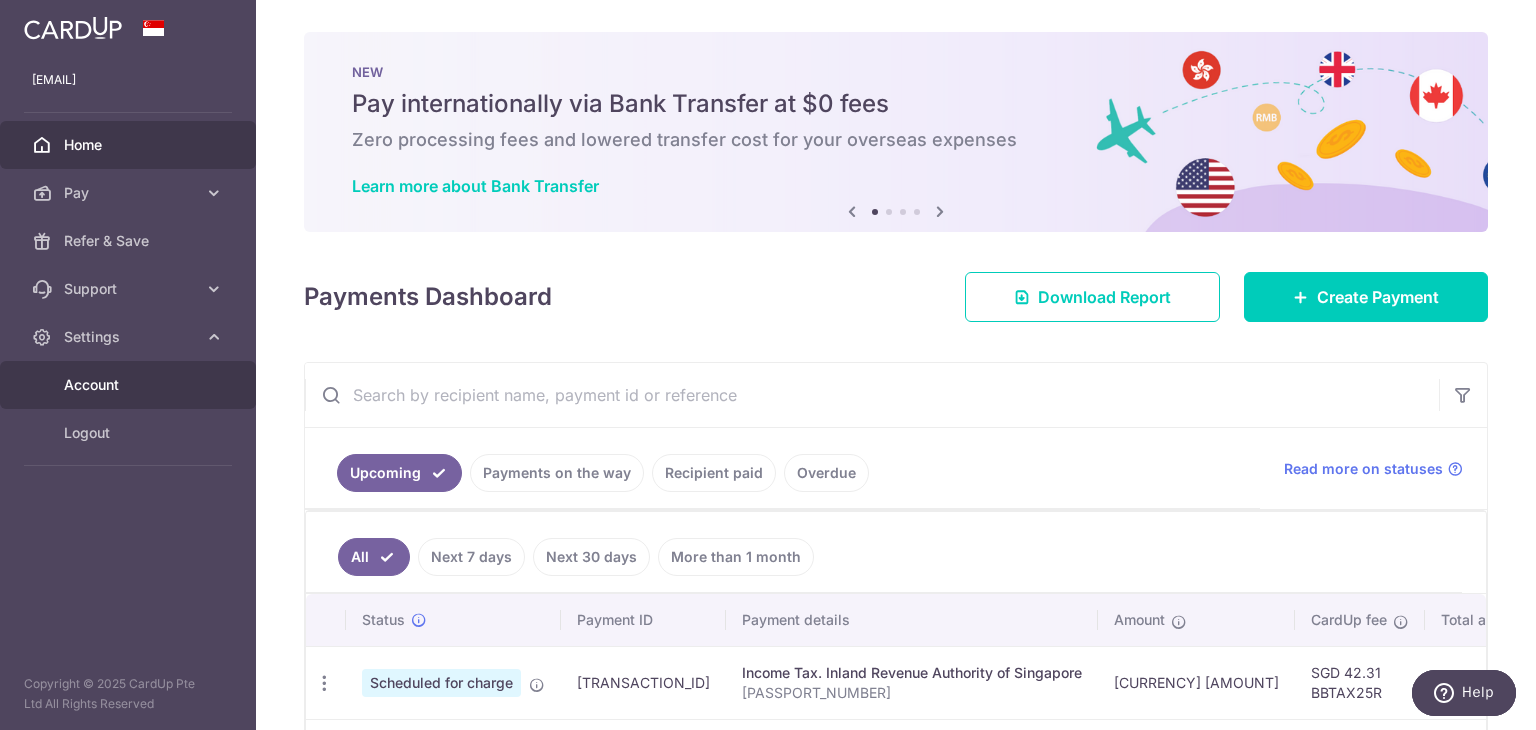 click on "Account" at bounding box center (128, 385) 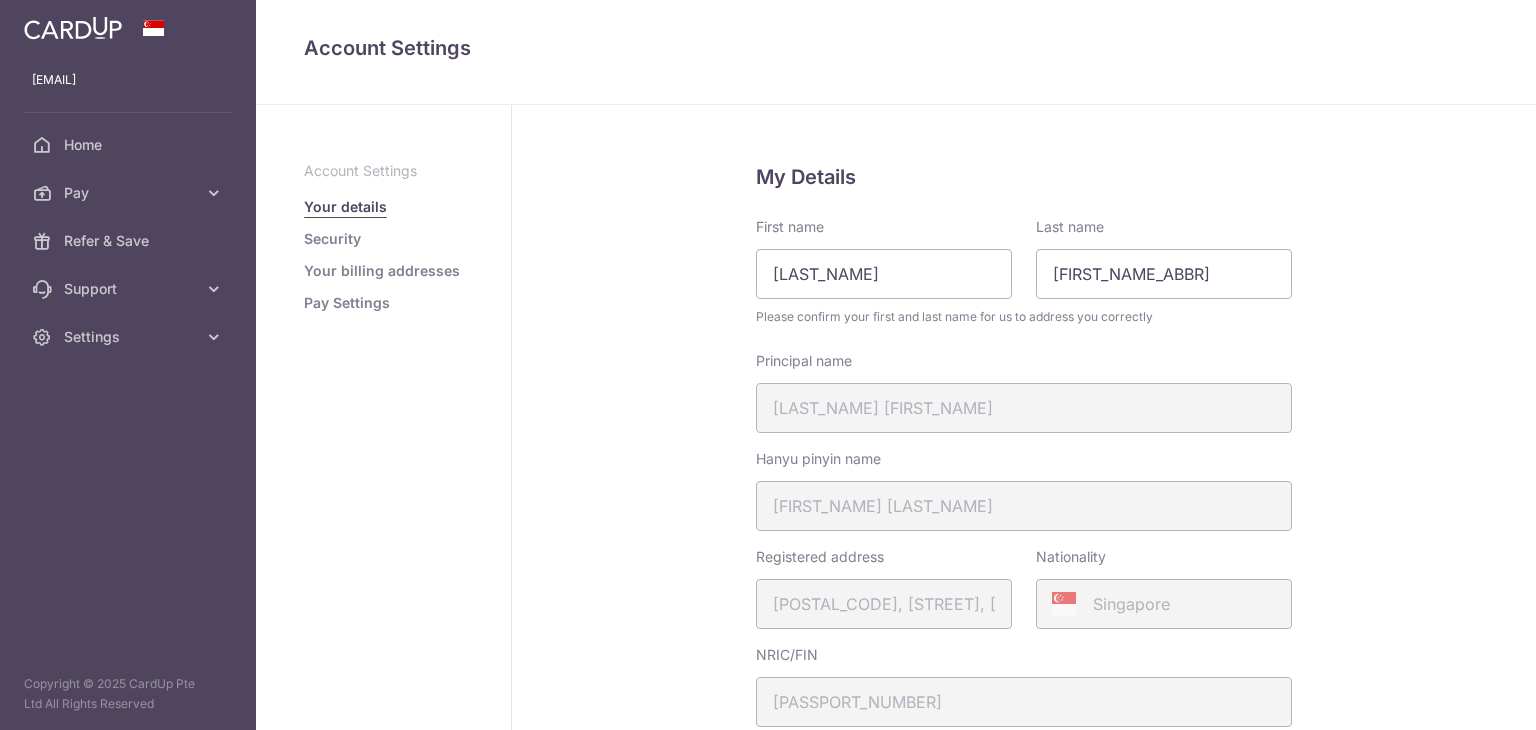 scroll, scrollTop: 0, scrollLeft: 0, axis: both 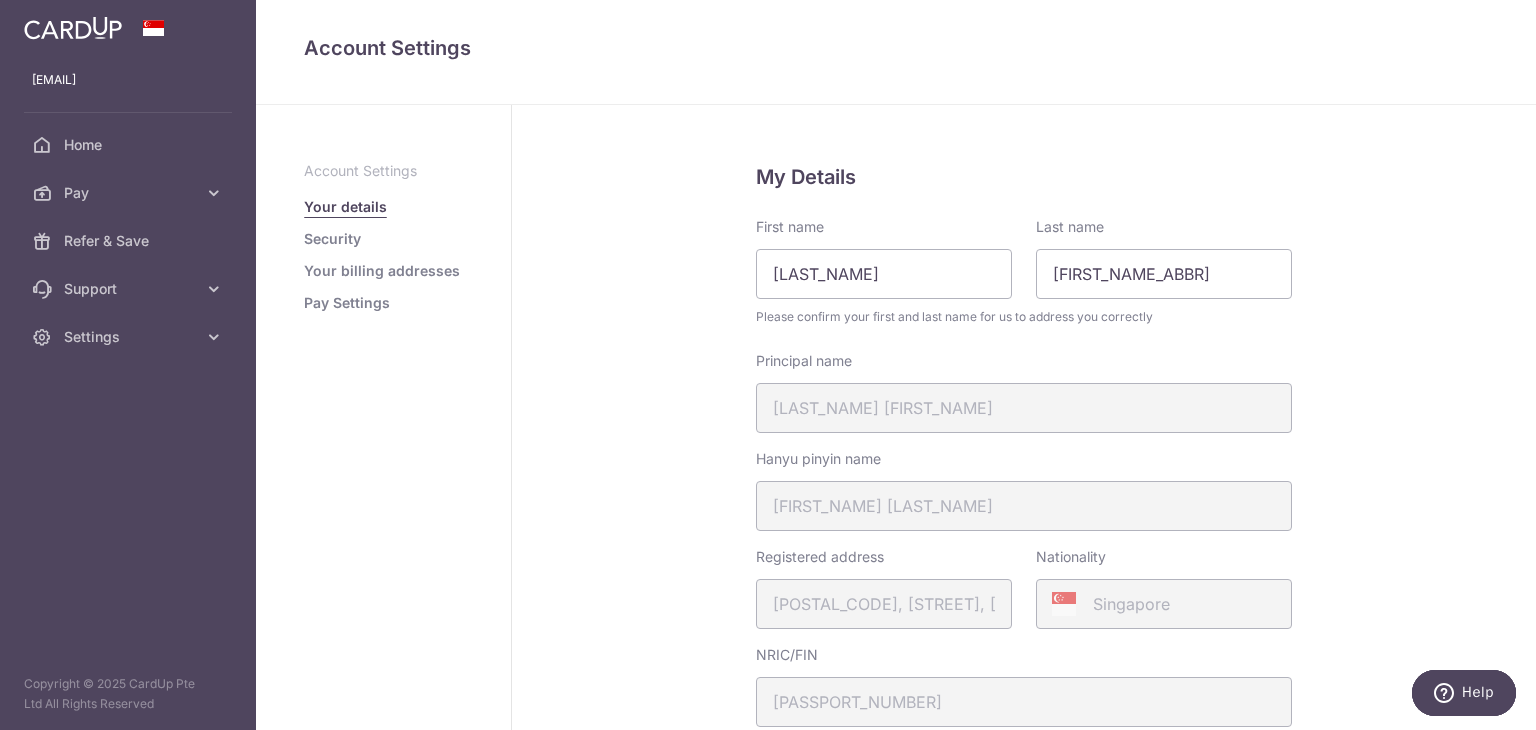 click on "Security" at bounding box center [332, 239] 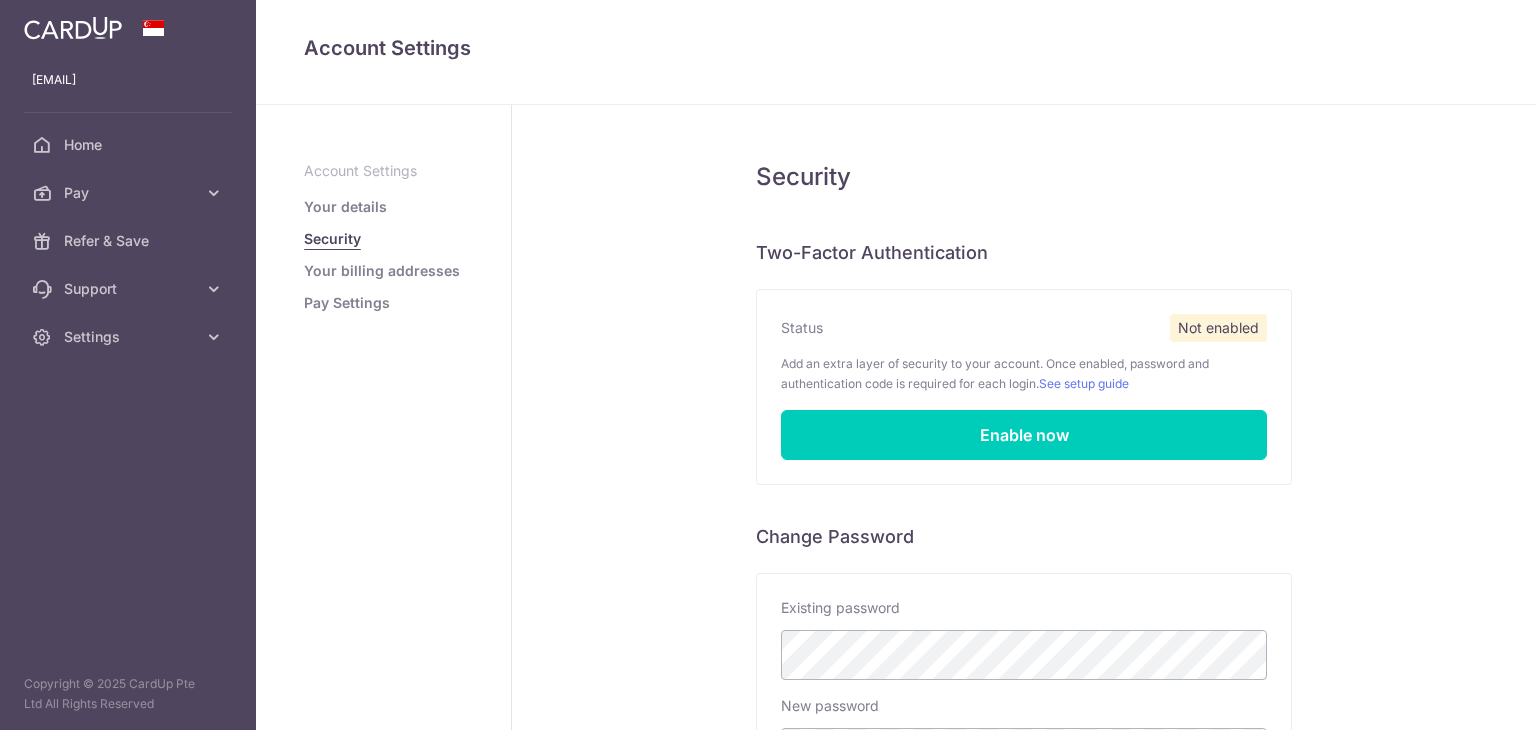scroll, scrollTop: 0, scrollLeft: 0, axis: both 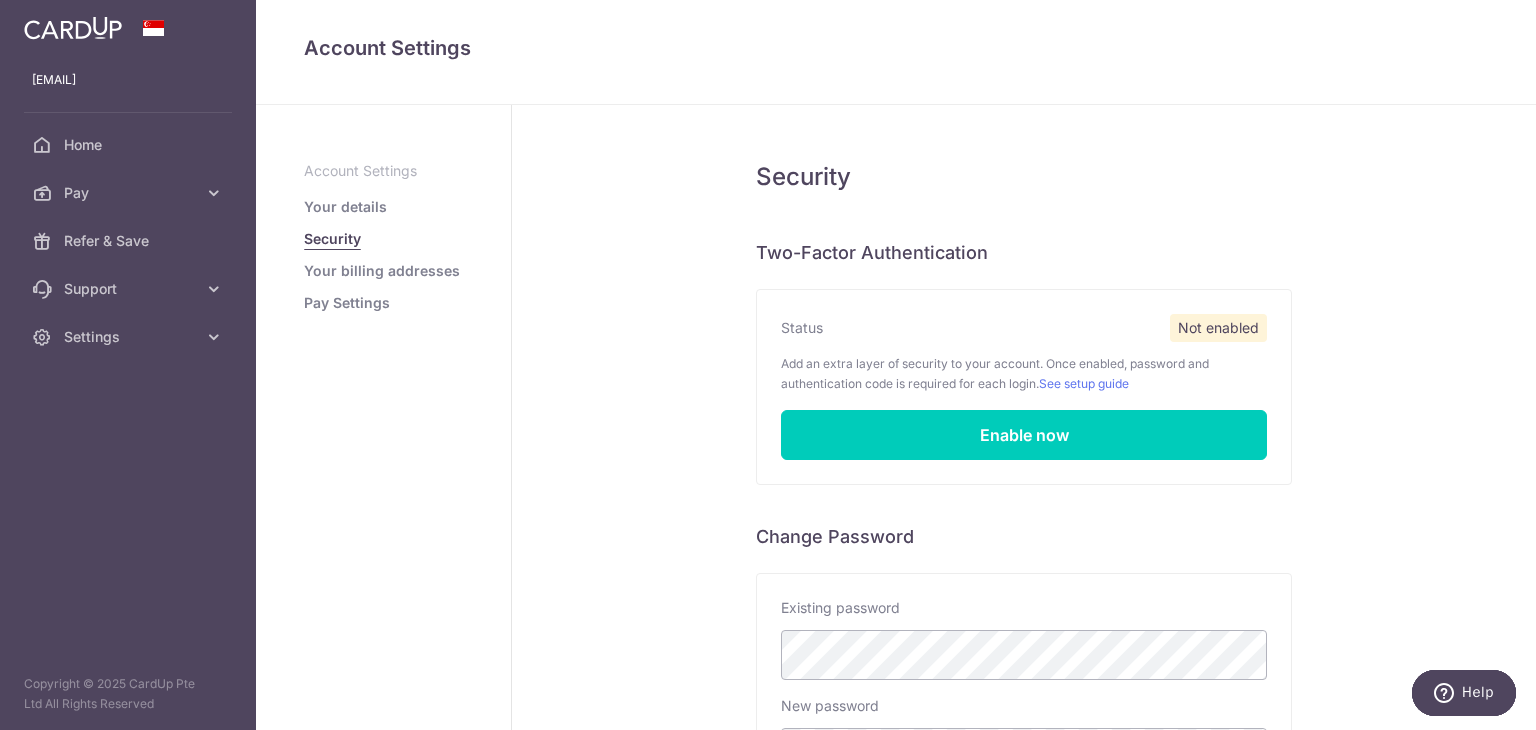 click on "Your billing addresses" at bounding box center (382, 271) 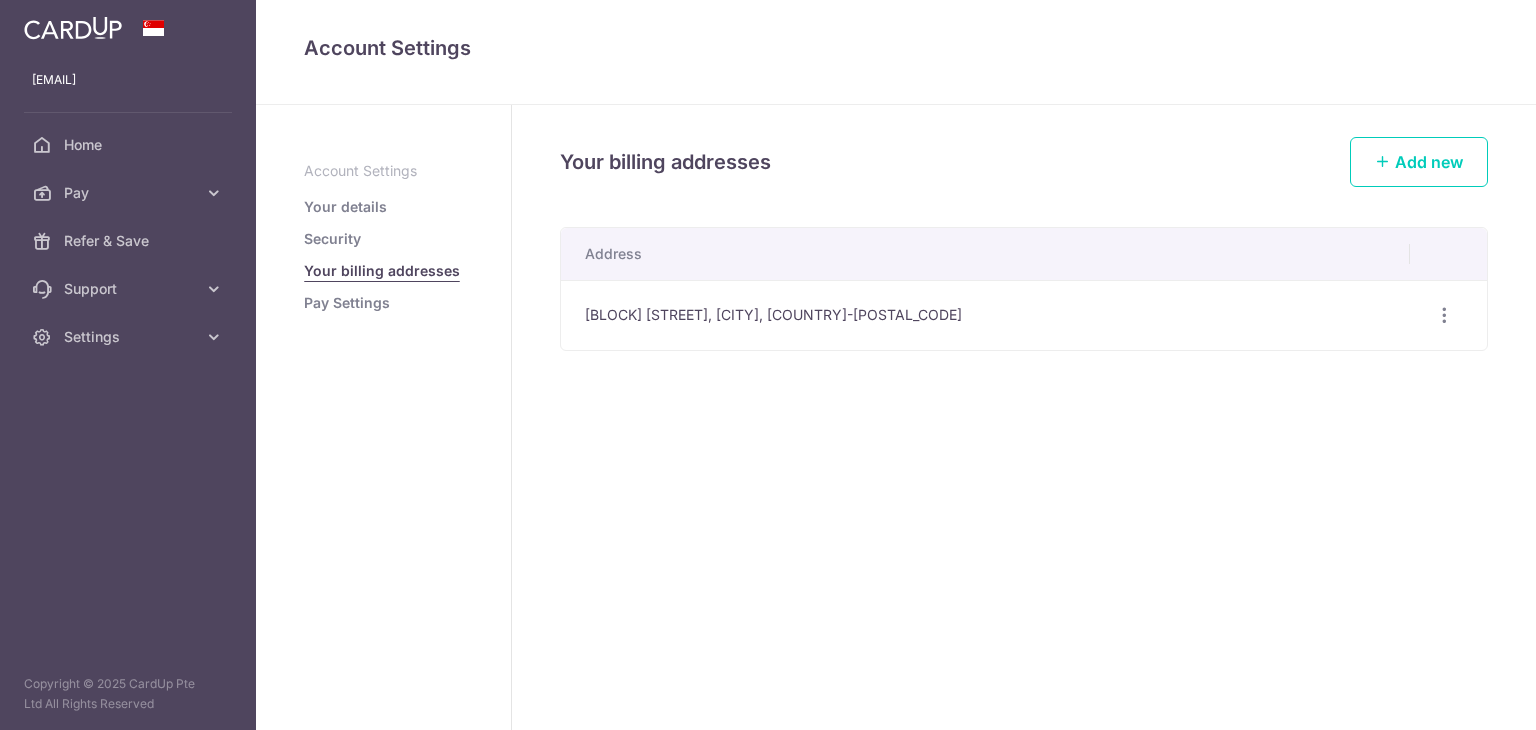 scroll, scrollTop: 0, scrollLeft: 0, axis: both 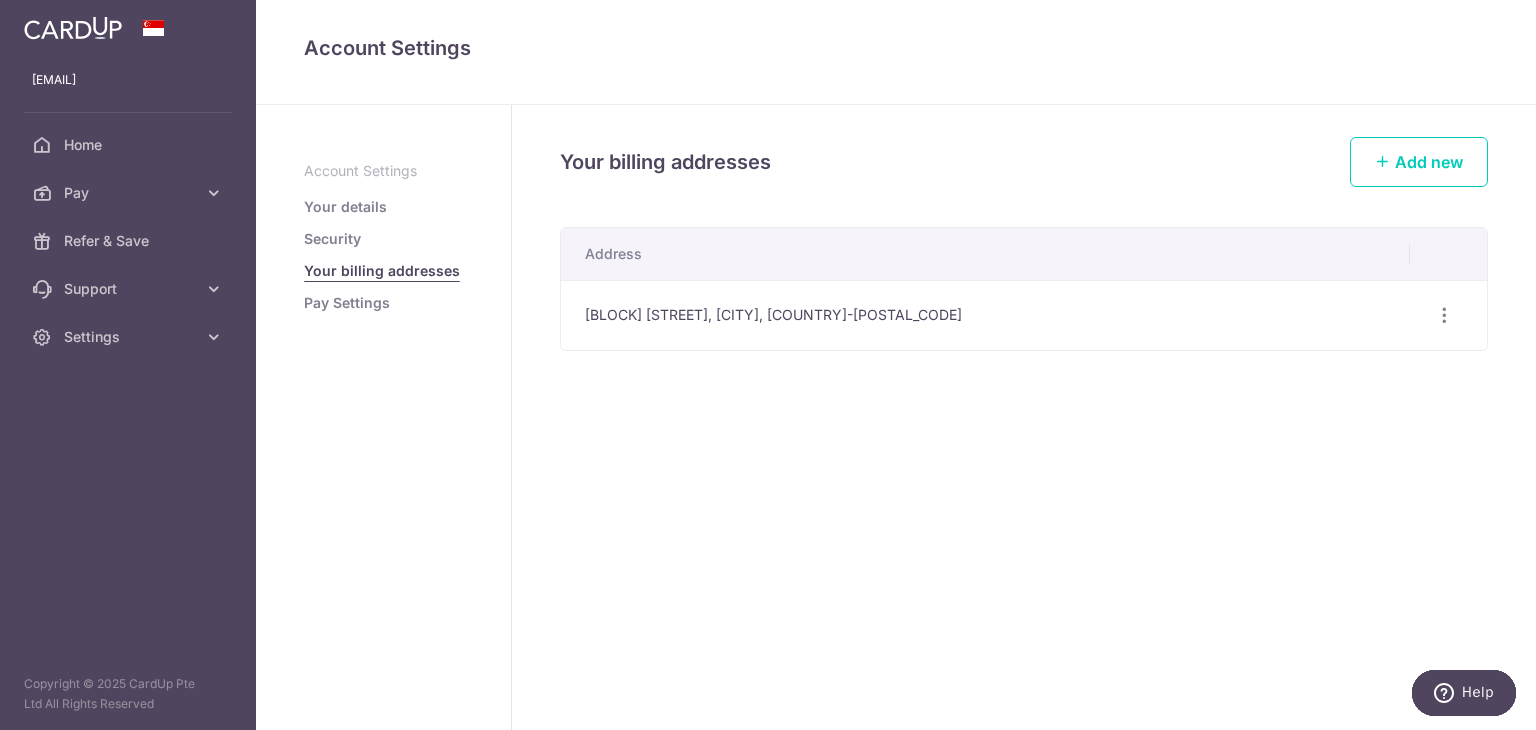 click on "Pay Settings" at bounding box center [347, 303] 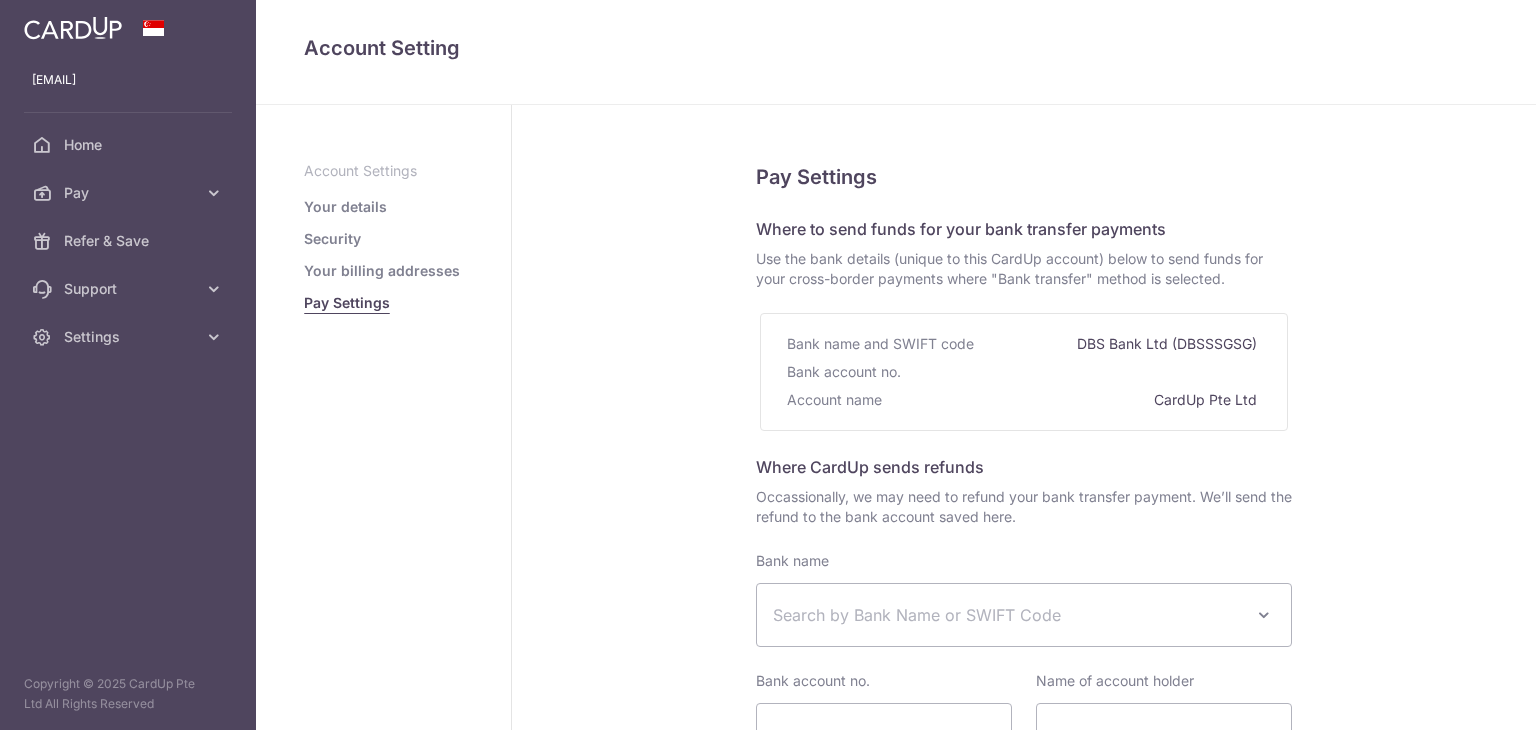 select 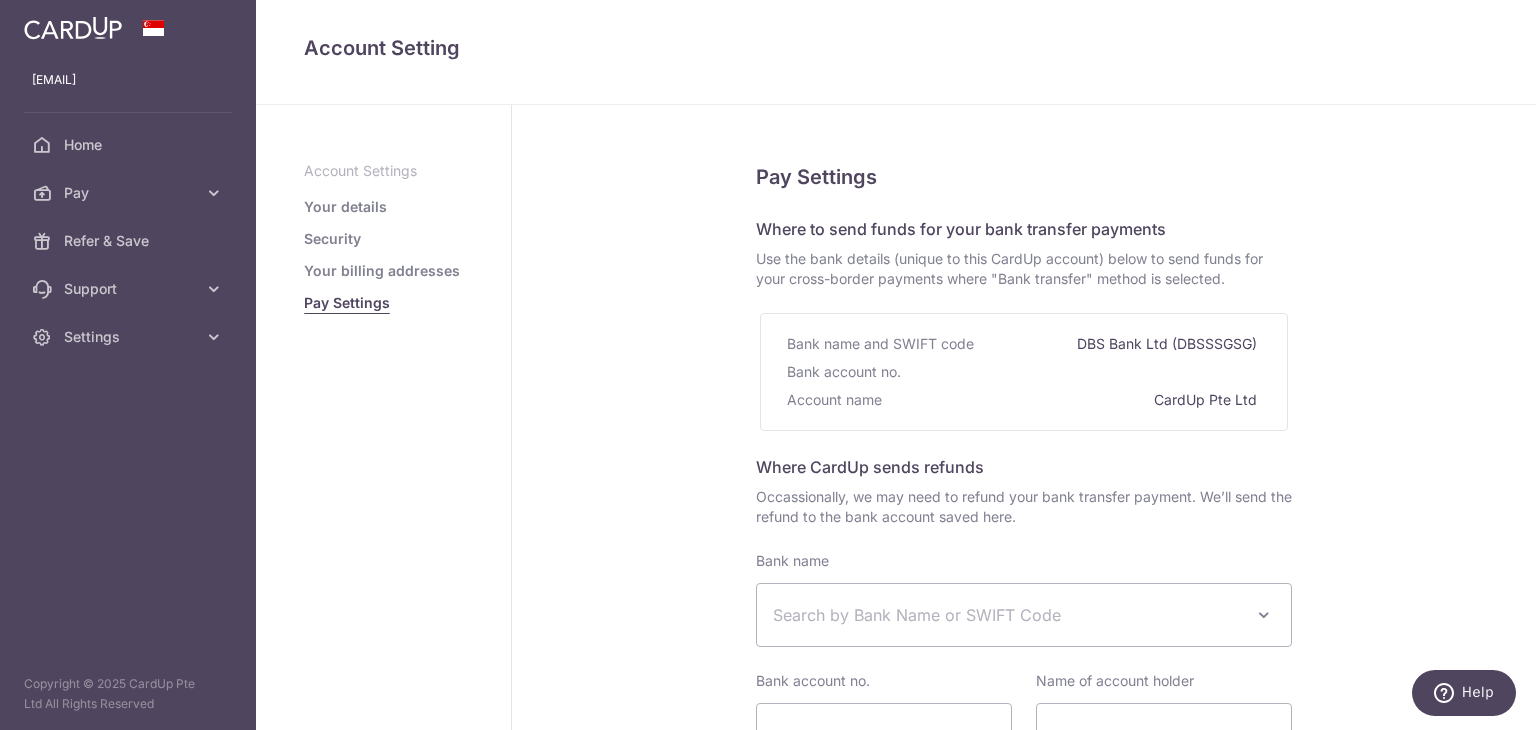 scroll, scrollTop: 0, scrollLeft: 0, axis: both 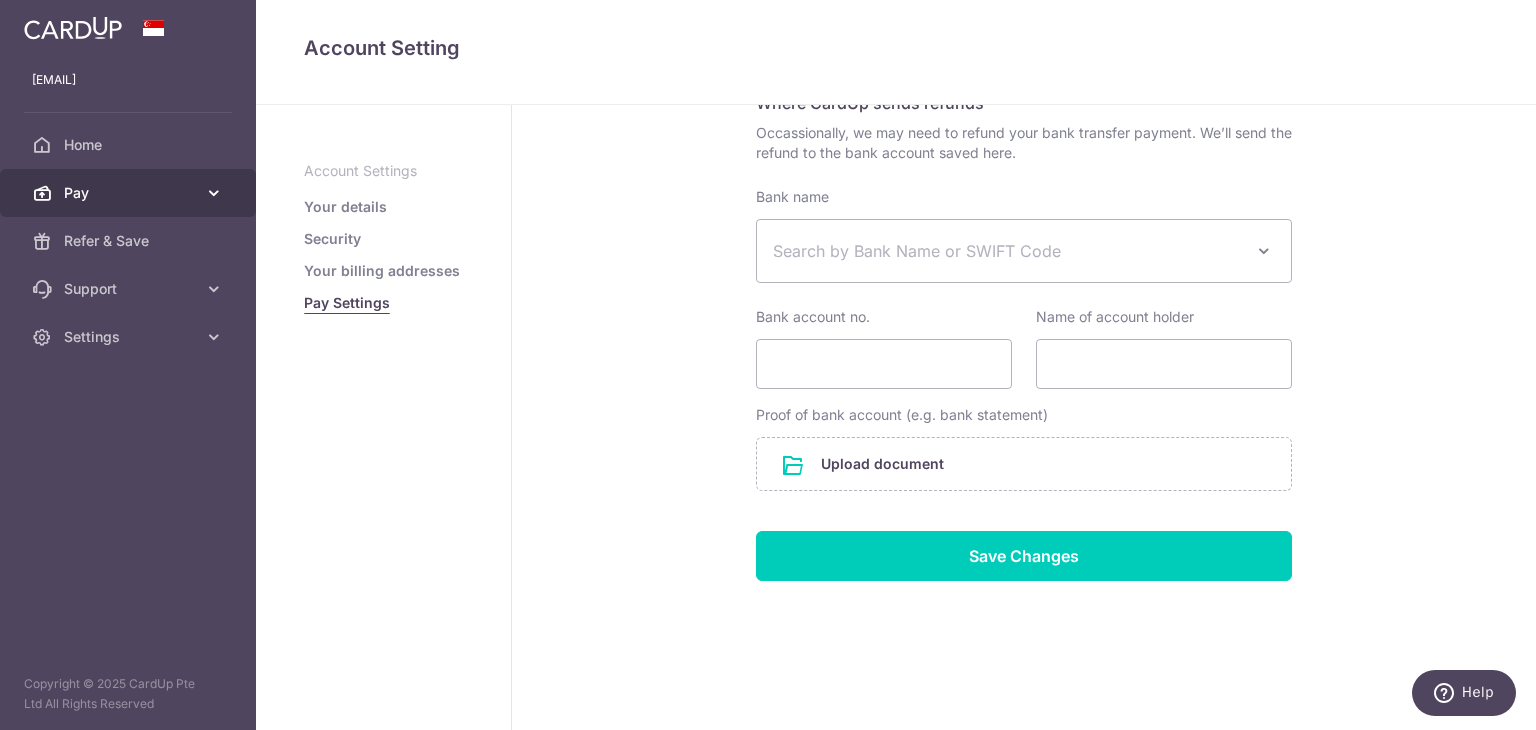 click at bounding box center (214, 193) 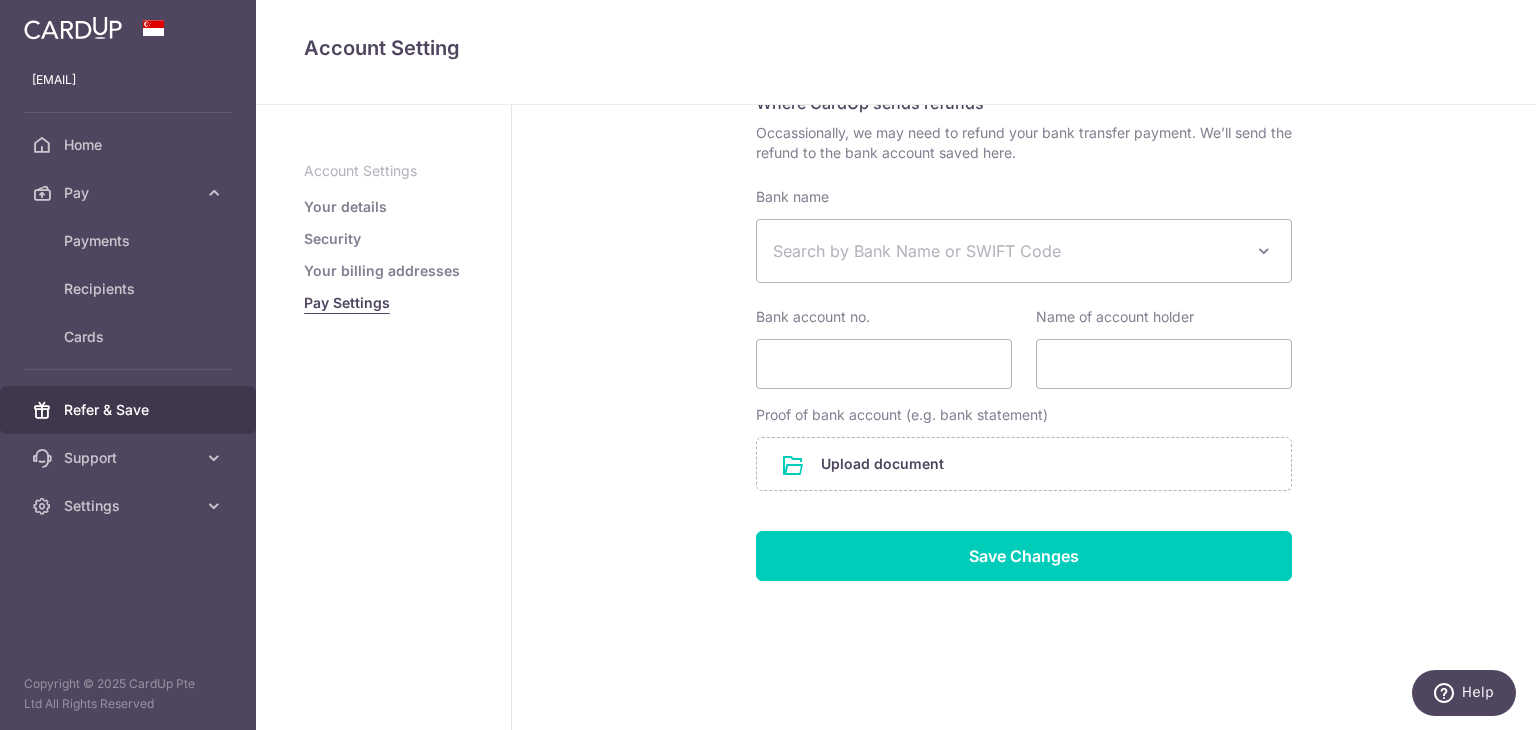 click on "Refer & Save" at bounding box center [130, 410] 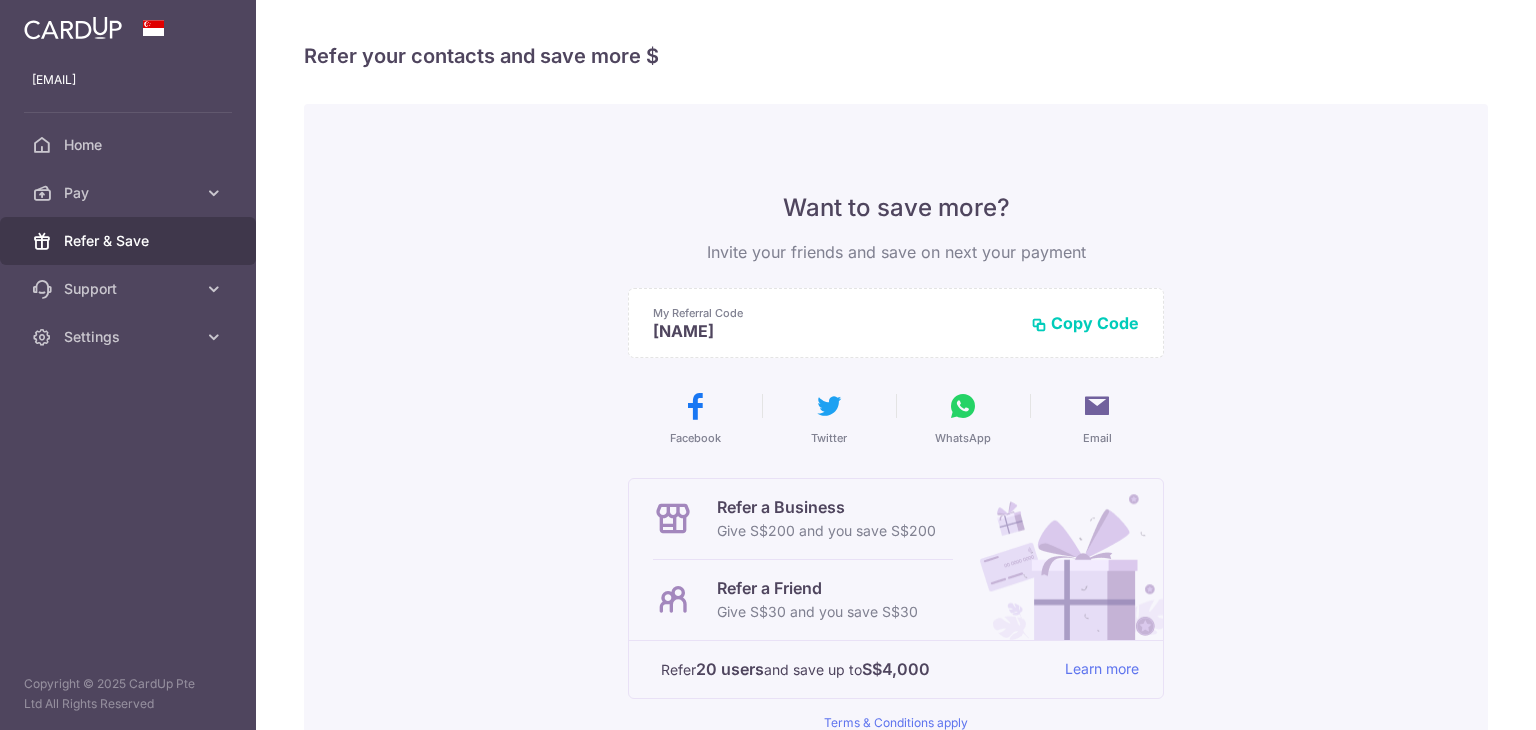 scroll, scrollTop: 0, scrollLeft: 0, axis: both 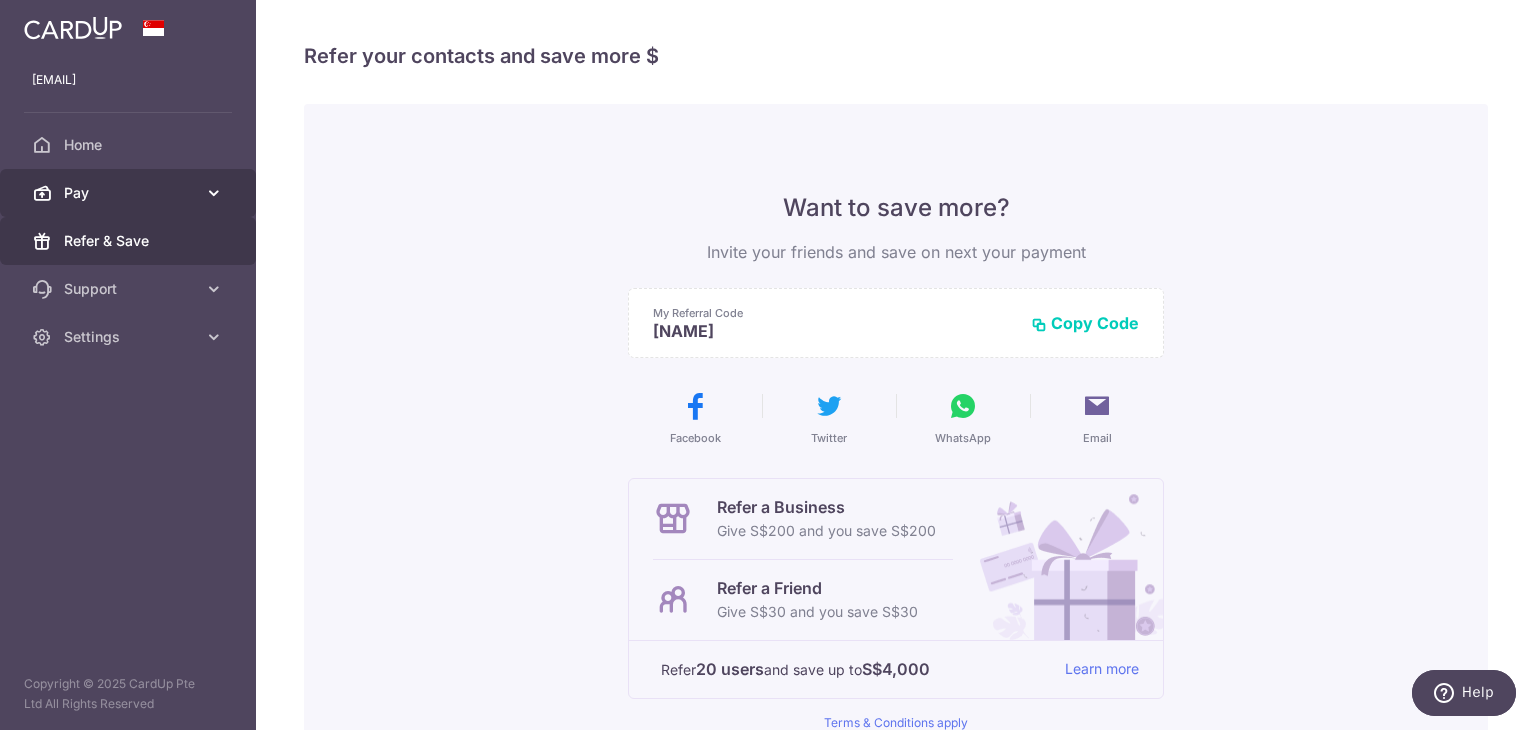 click on "Pay" at bounding box center (130, 193) 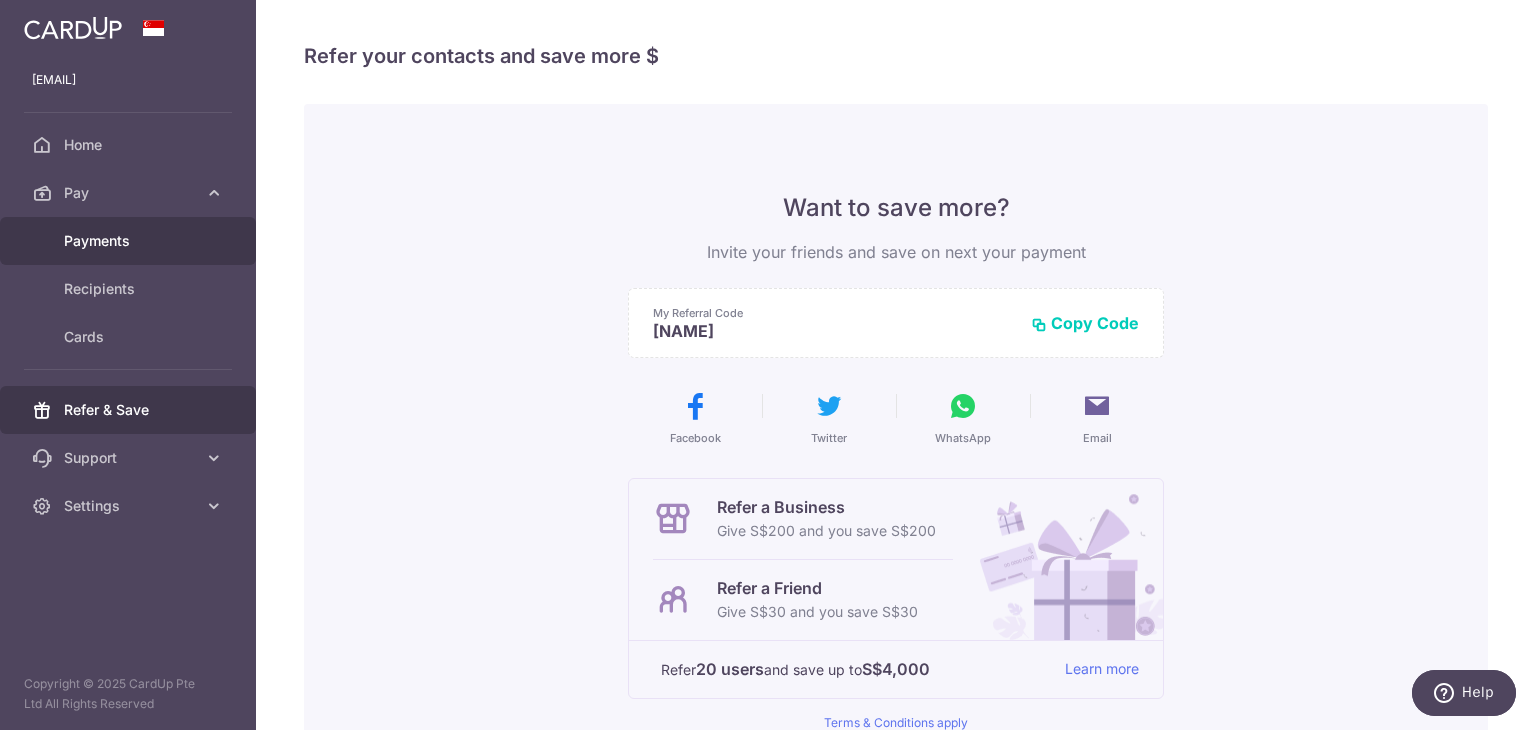 click on "Payments" at bounding box center [130, 241] 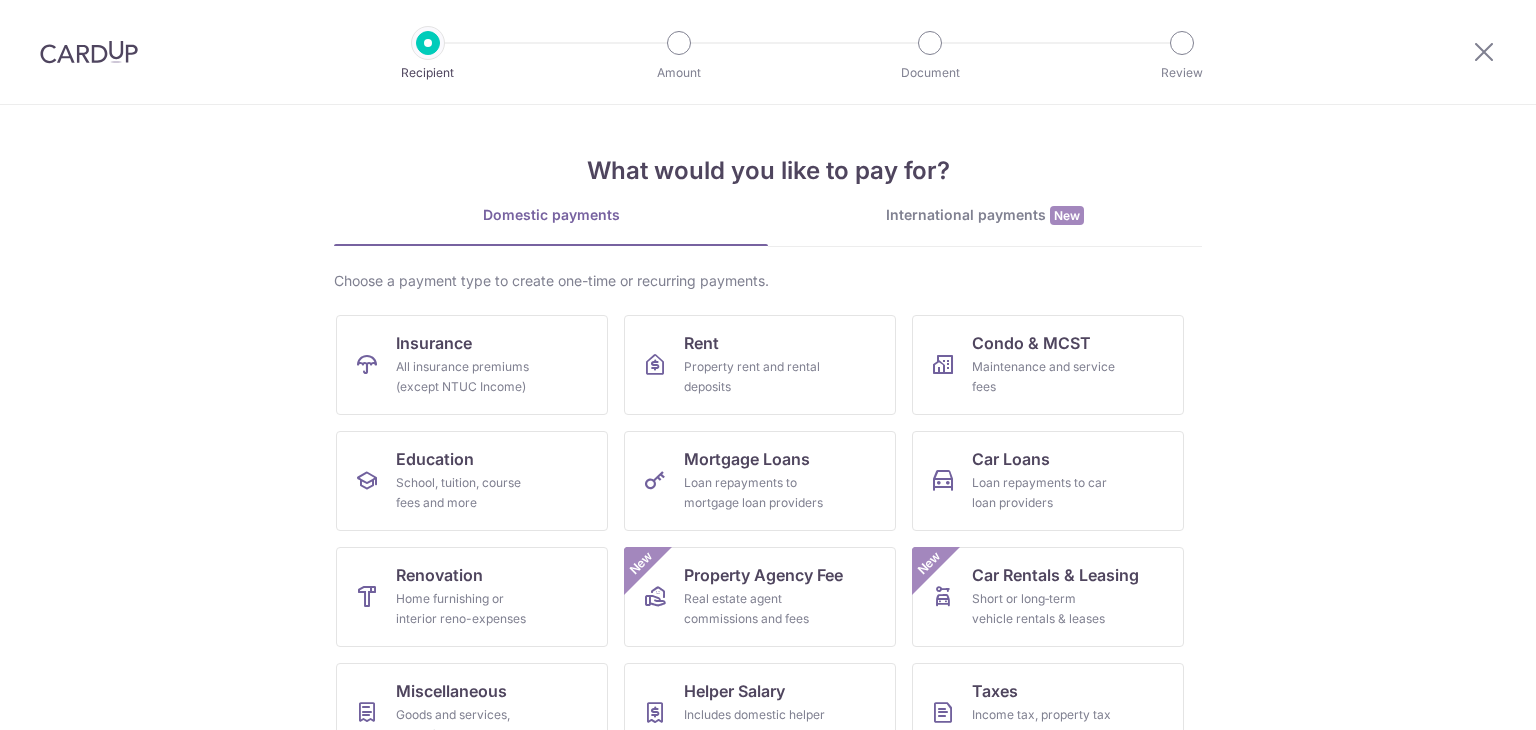scroll, scrollTop: 0, scrollLeft: 0, axis: both 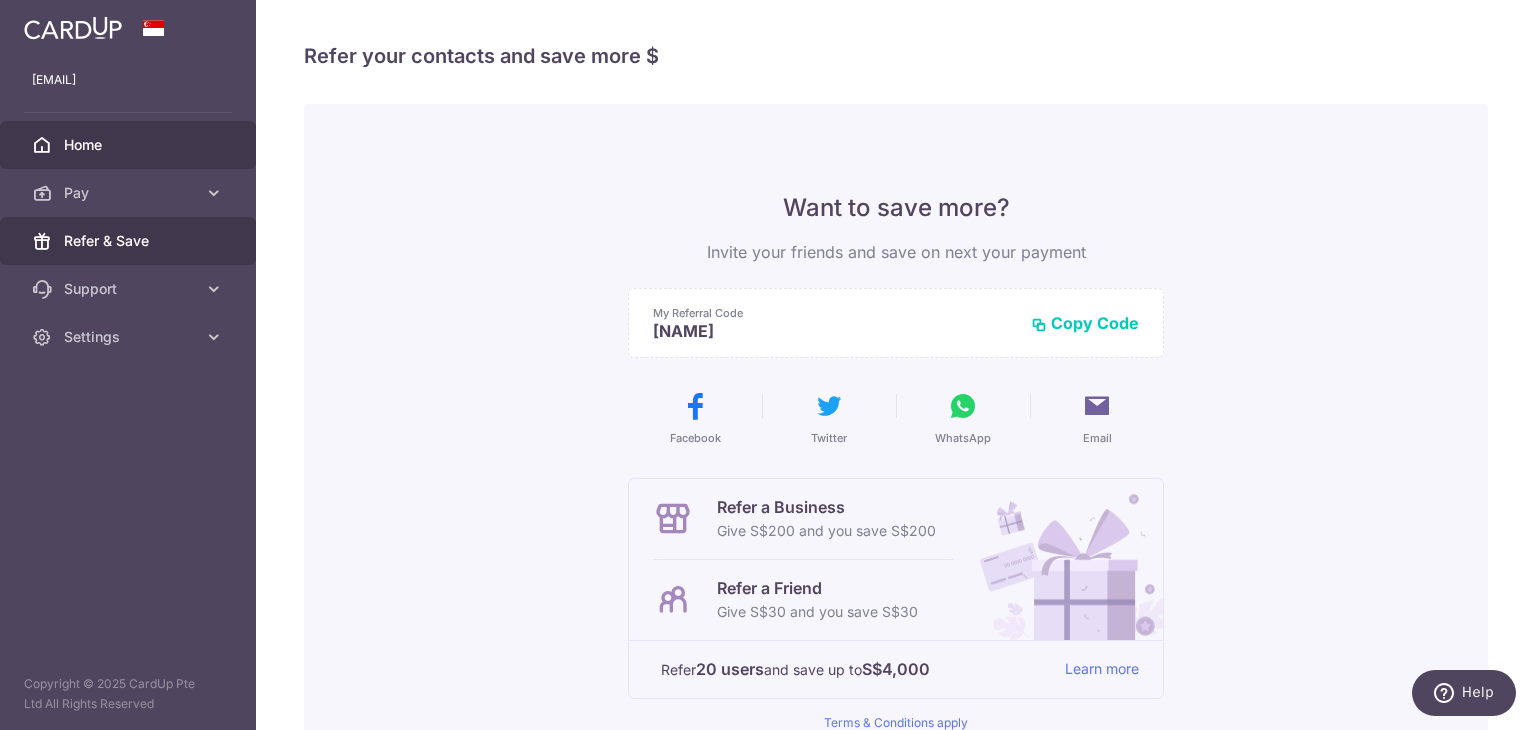 click on "Home" at bounding box center (130, 145) 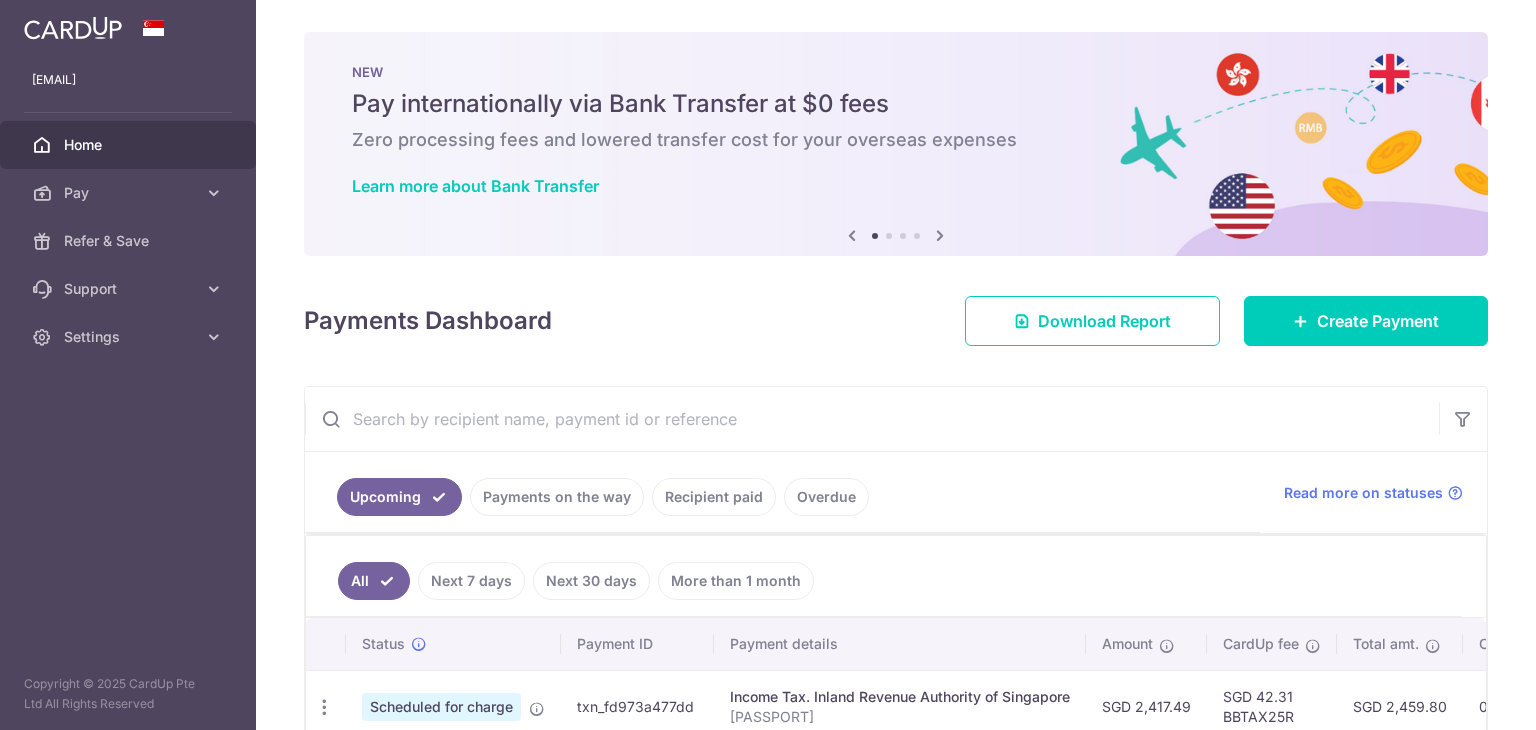 scroll, scrollTop: 0, scrollLeft: 0, axis: both 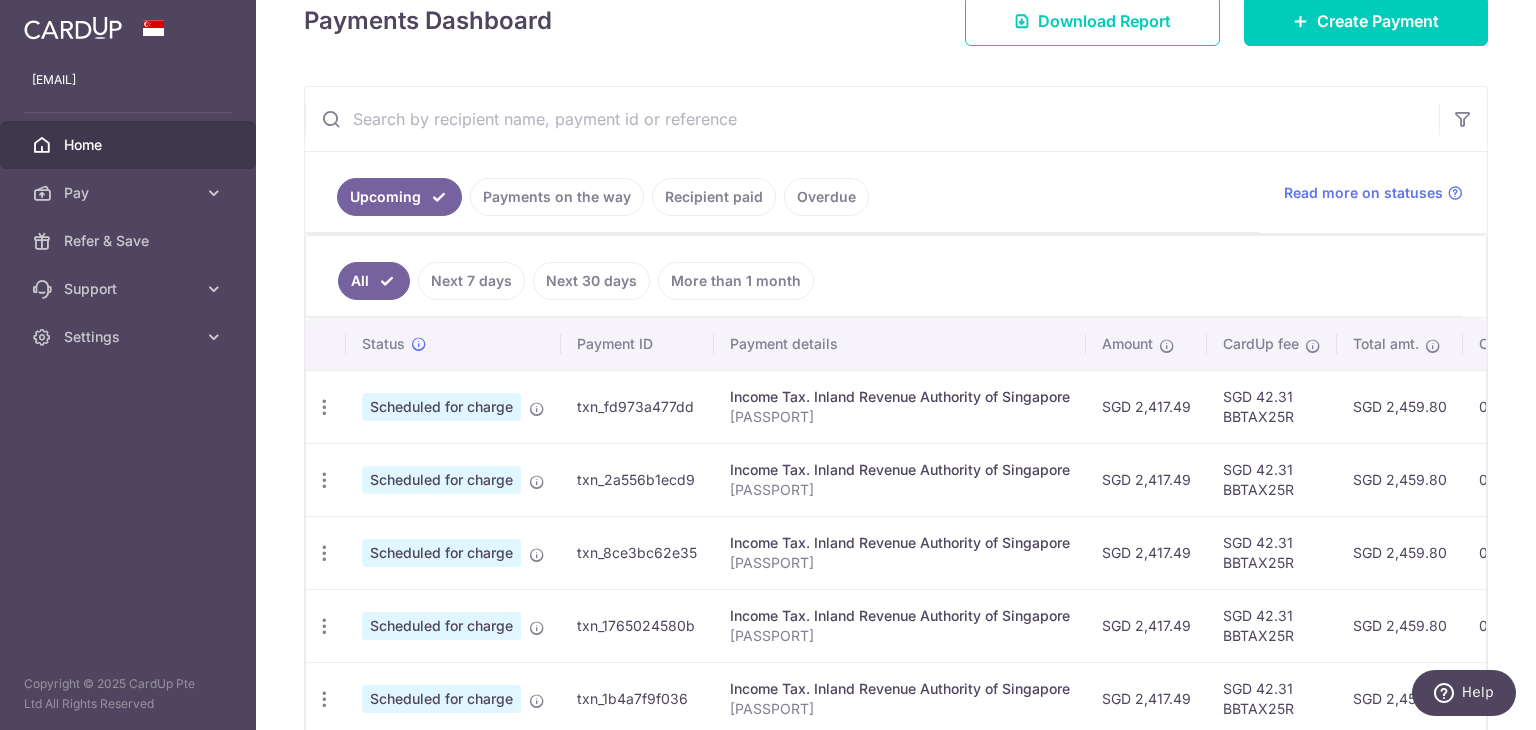 click on "Payments on the way" at bounding box center [557, 197] 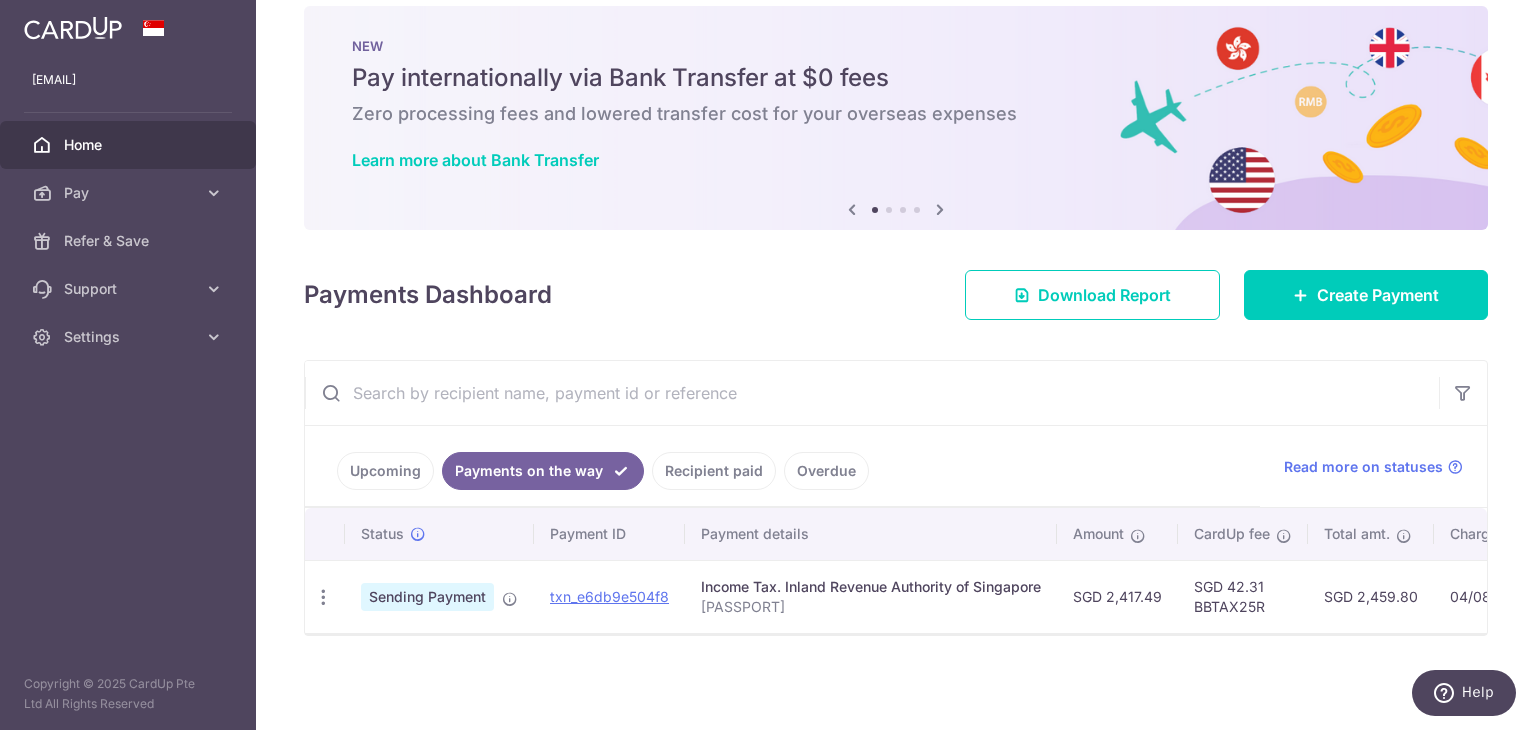scroll, scrollTop: 34, scrollLeft: 0, axis: vertical 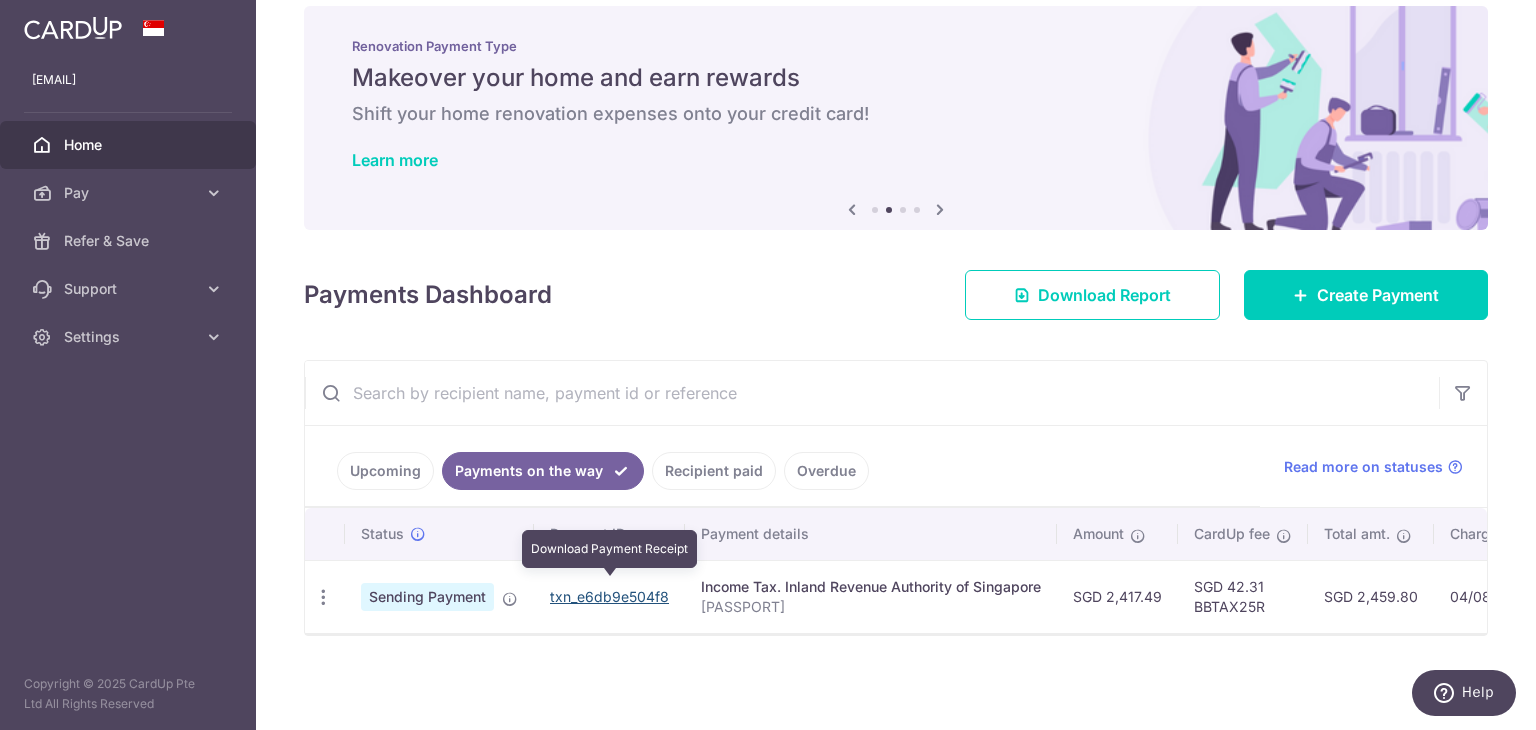 click on "txn_e6db9e504f8" at bounding box center [609, 596] 